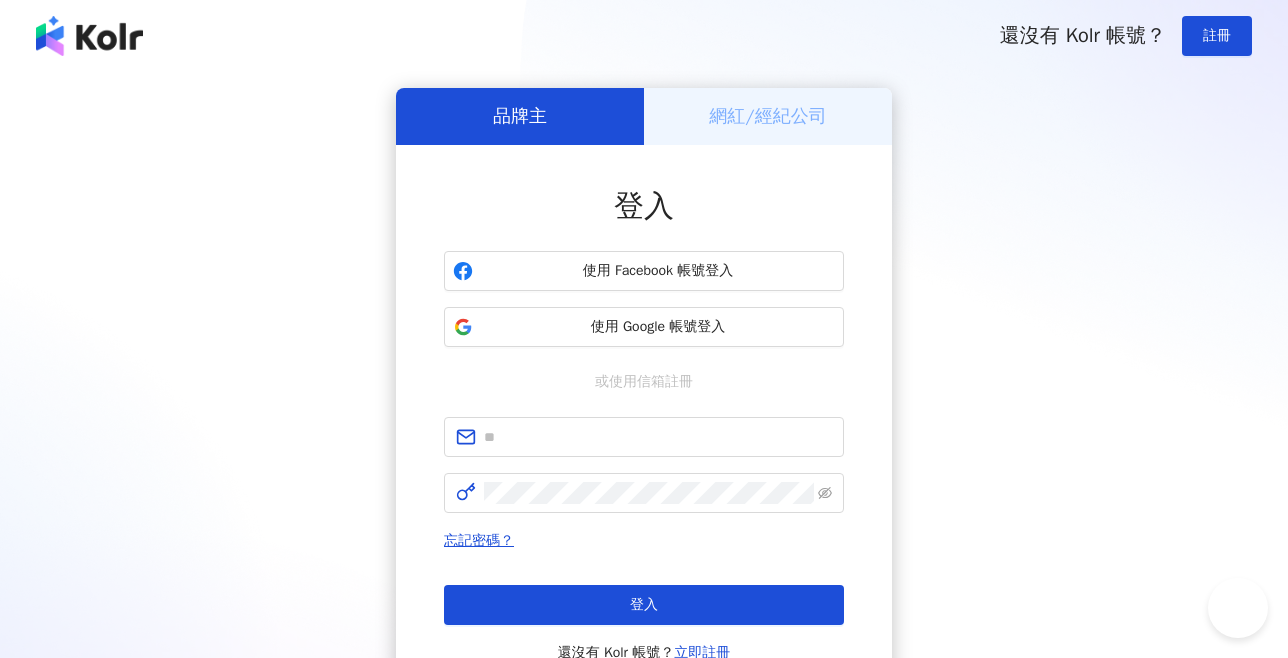 scroll, scrollTop: 0, scrollLeft: 0, axis: both 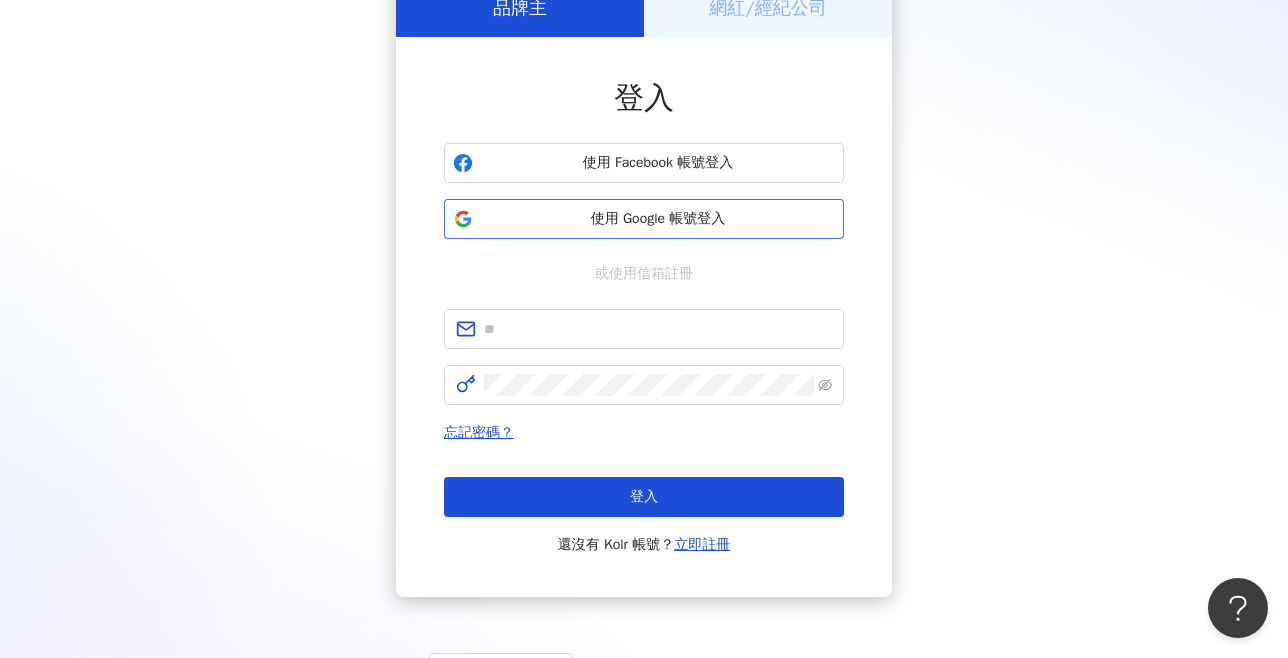 click on "使用 Google 帳號登入" at bounding box center (658, 219) 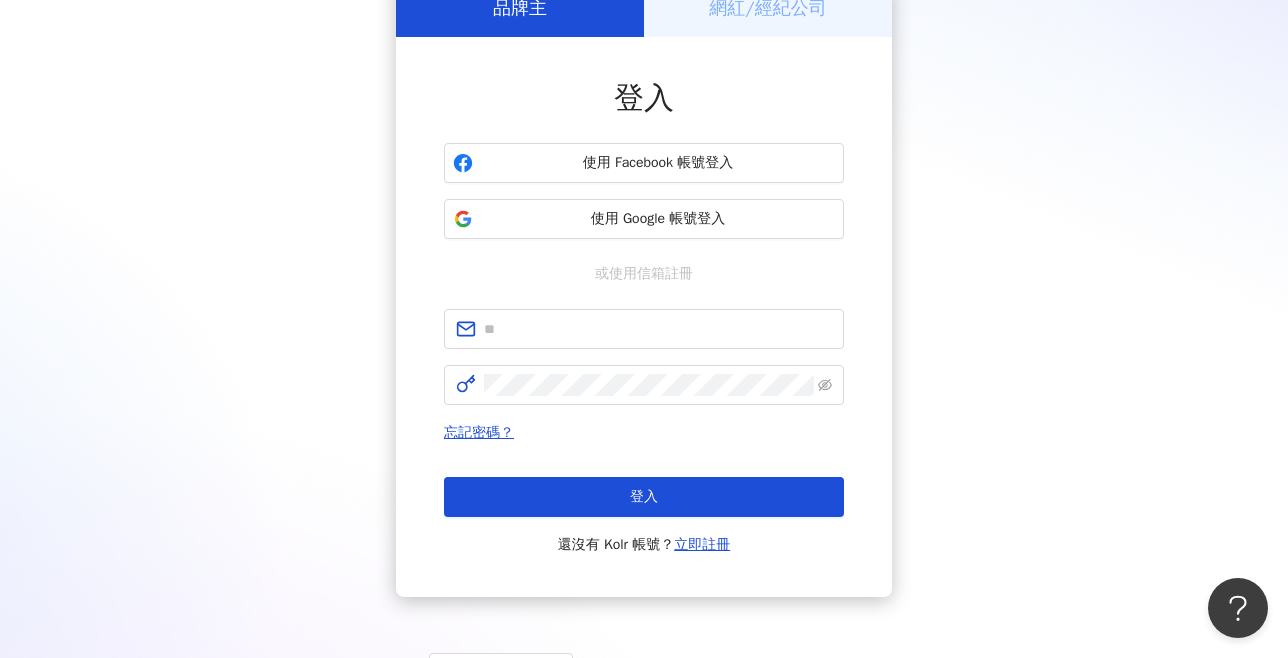 scroll, scrollTop: 92, scrollLeft: 0, axis: vertical 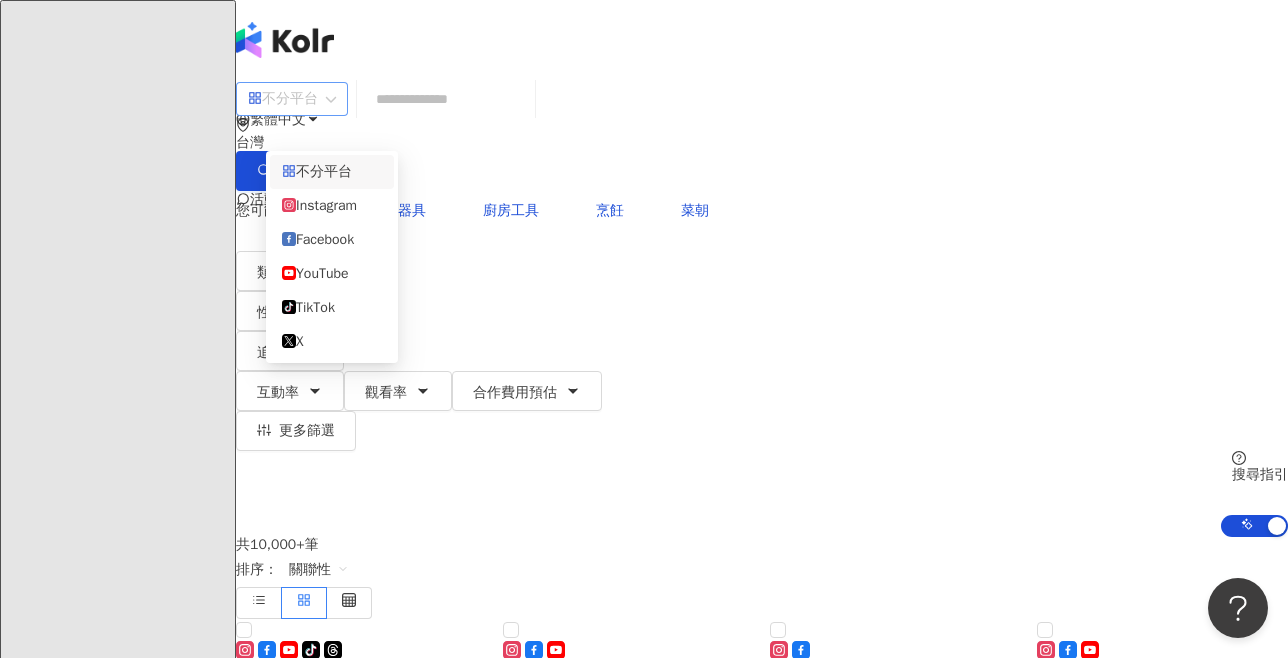click on "不分平台" at bounding box center [292, 99] 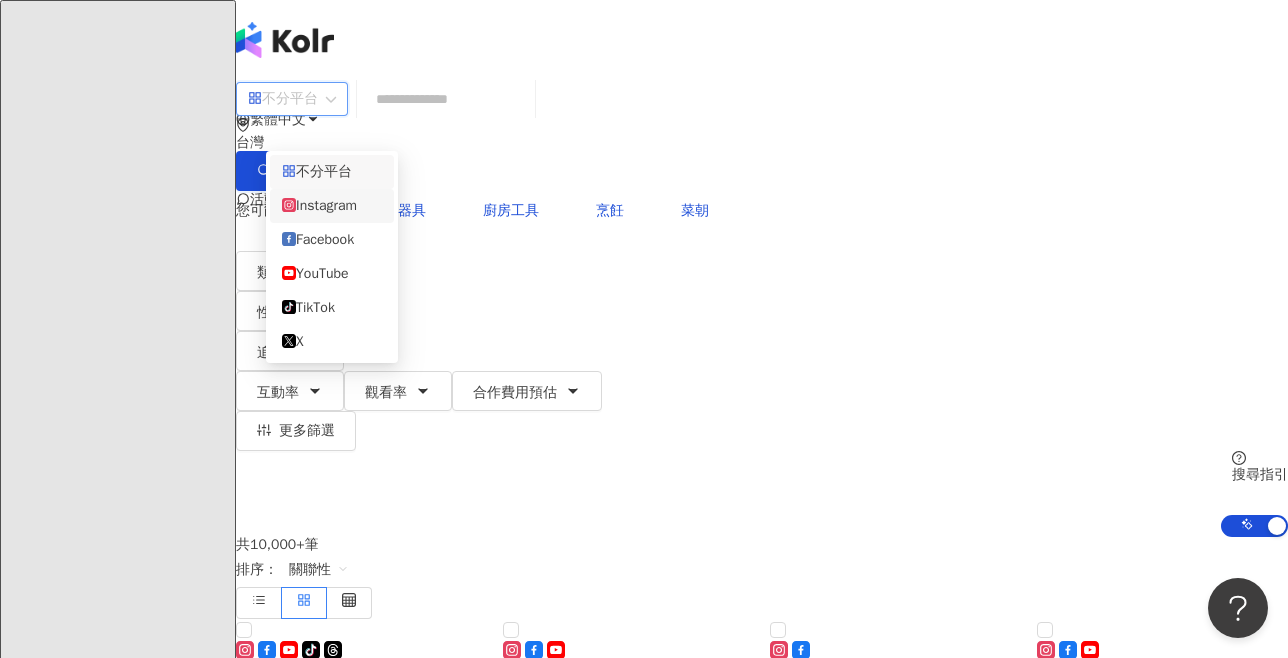 click on "Instagram" at bounding box center (332, 206) 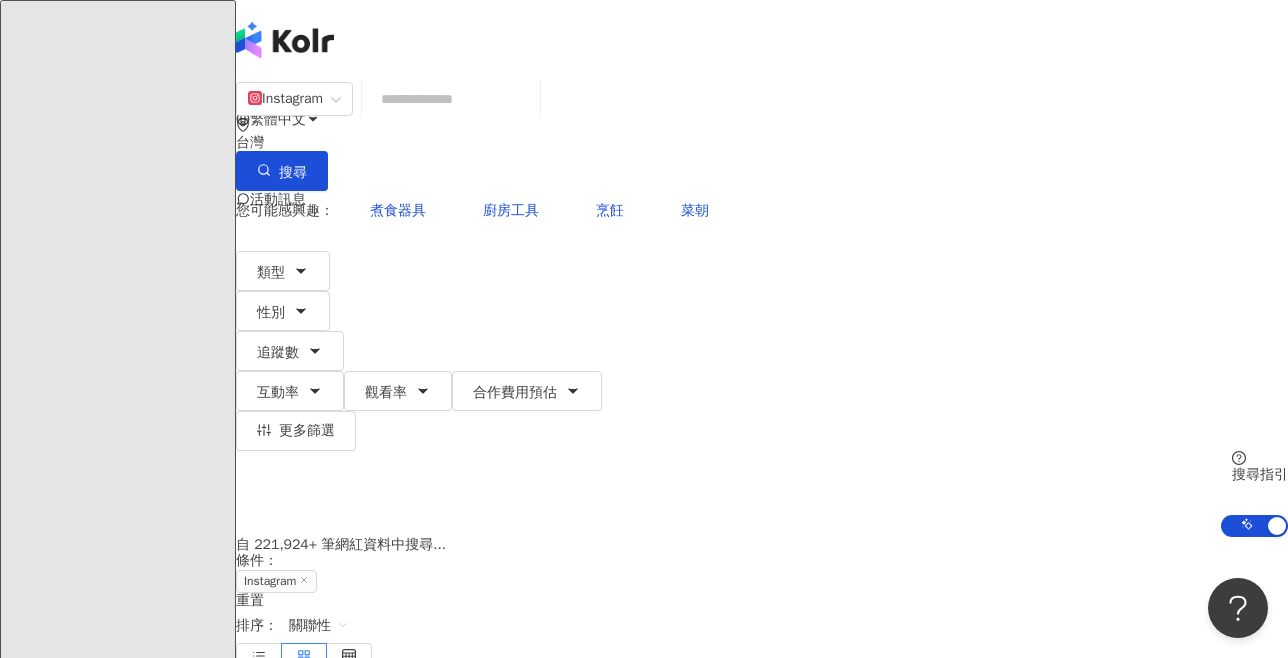 click at bounding box center [451, 99] 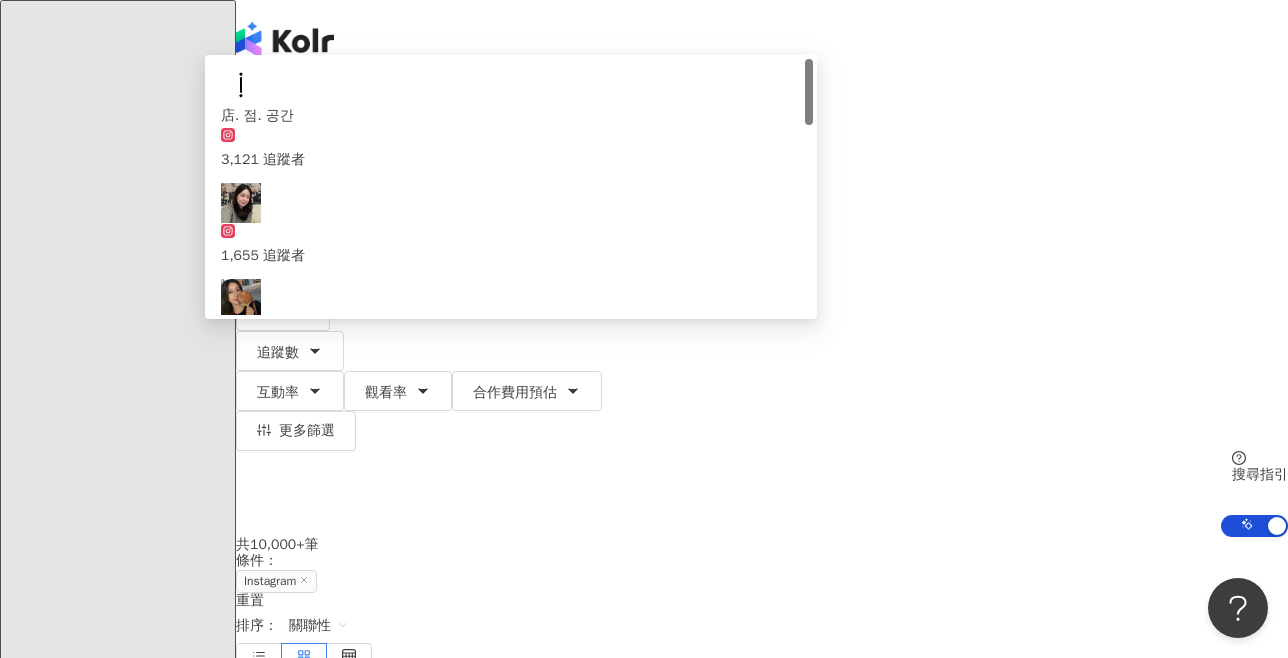 type on "*" 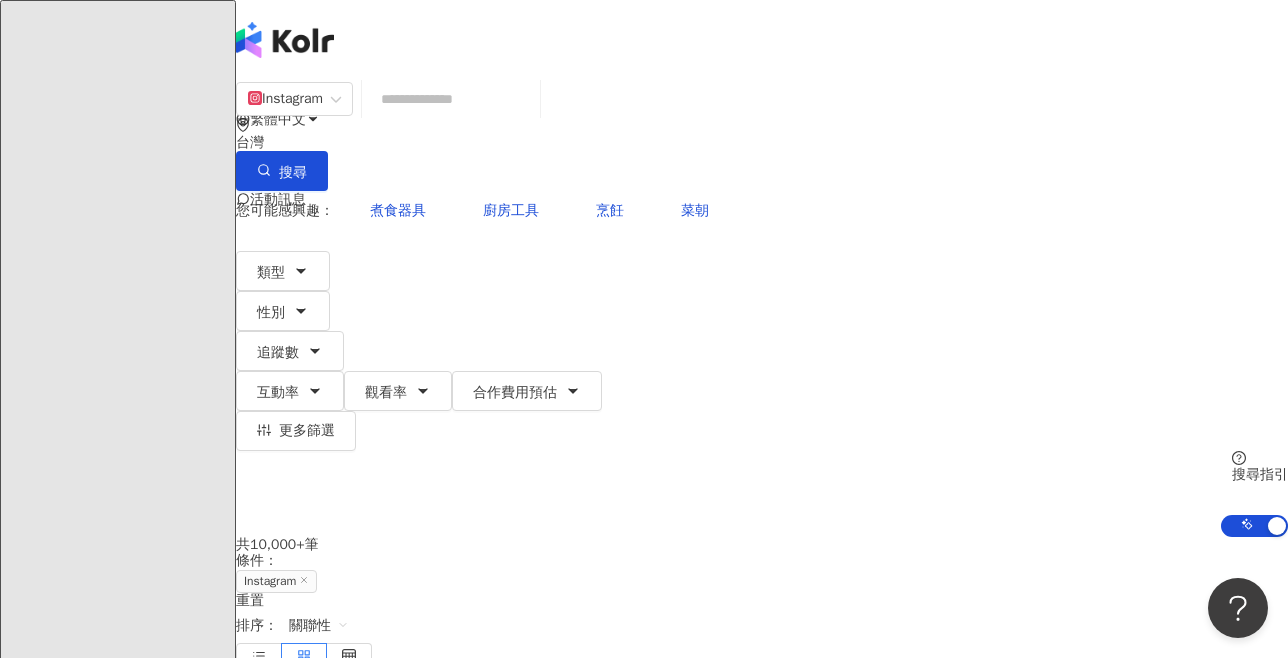 paste on "**********" 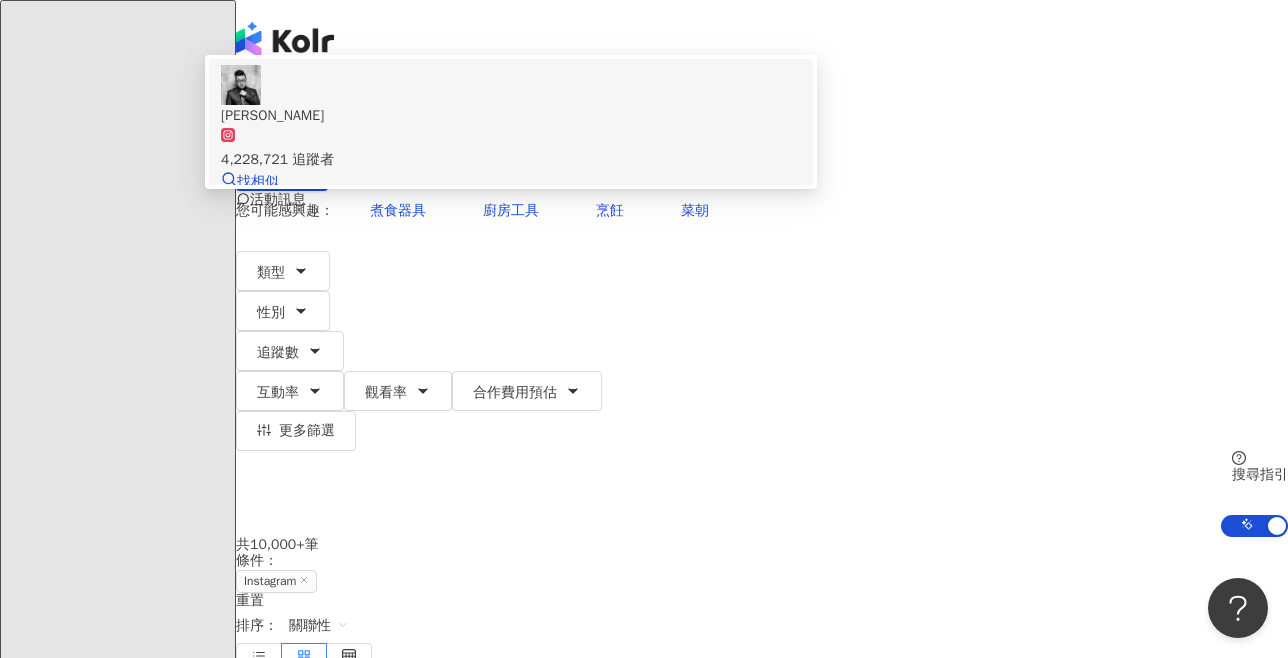 click on "[PERSON_NAME]" at bounding box center (511, 116) 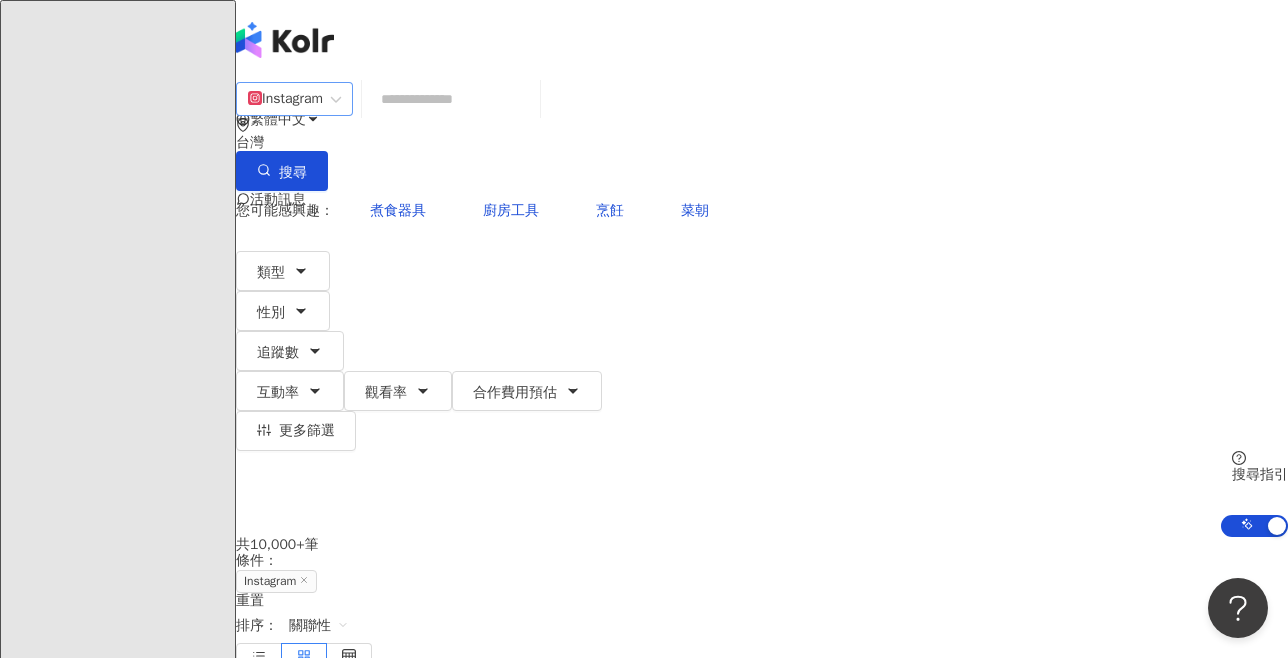 click on "Instagram" at bounding box center (294, 99) 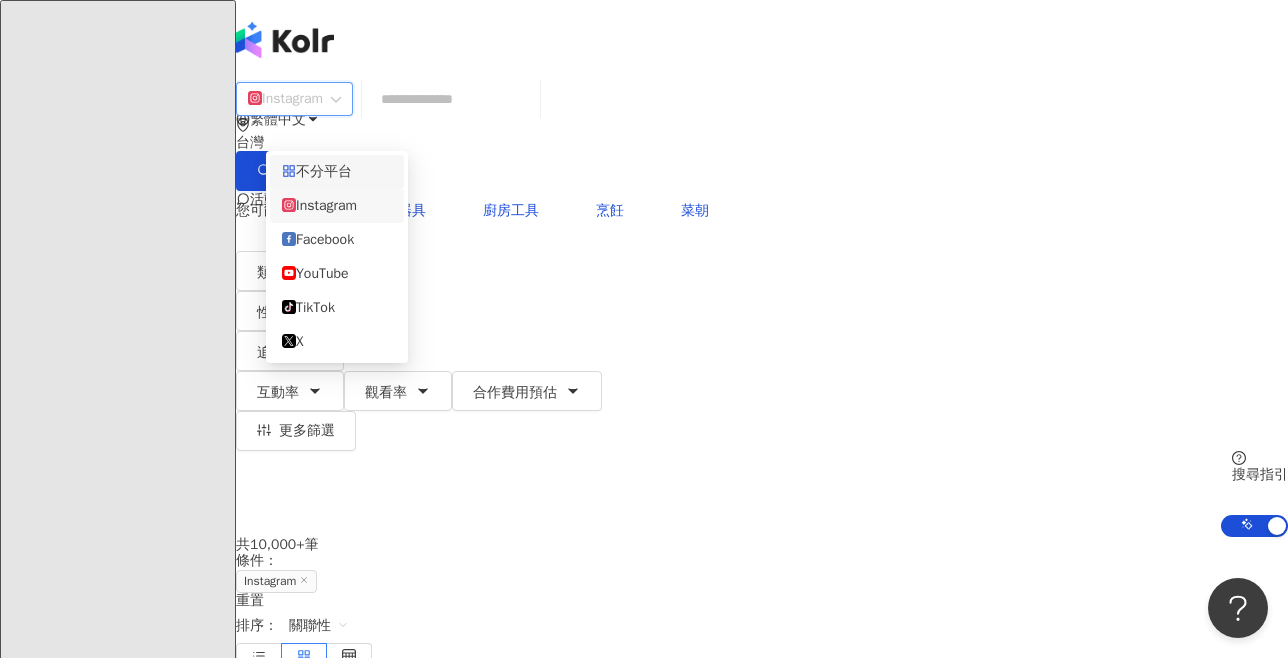 click on "不分平台" at bounding box center (337, 172) 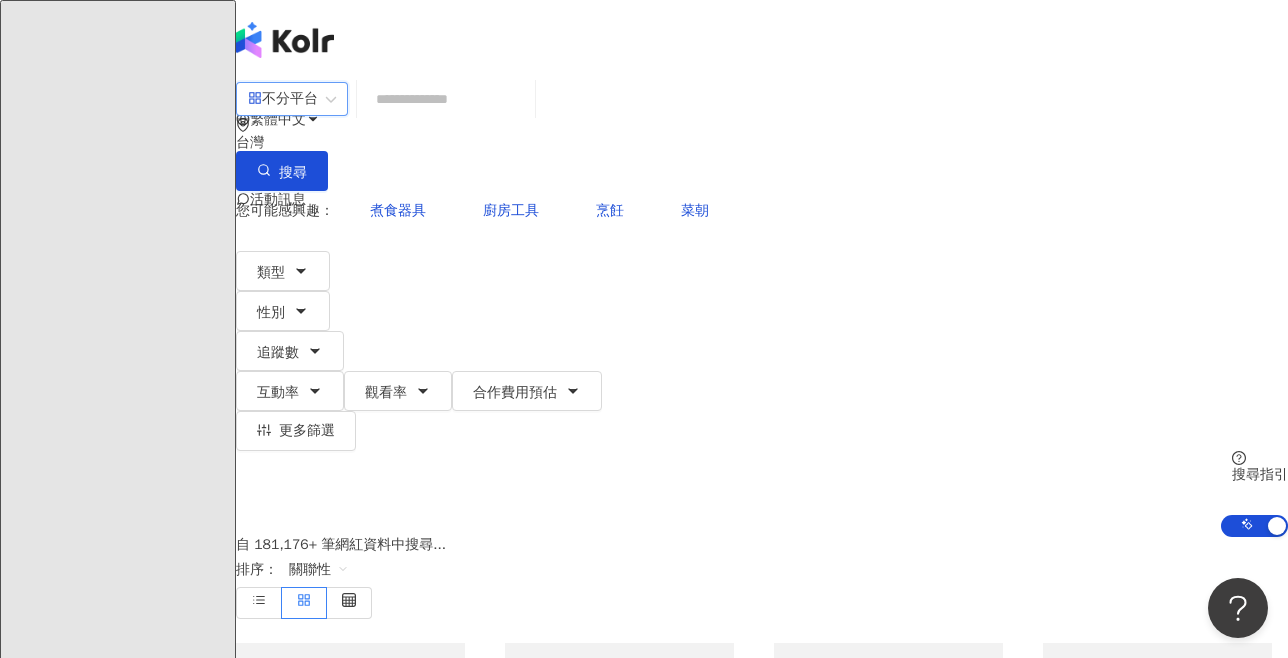 click on "不分平台" at bounding box center (283, 99) 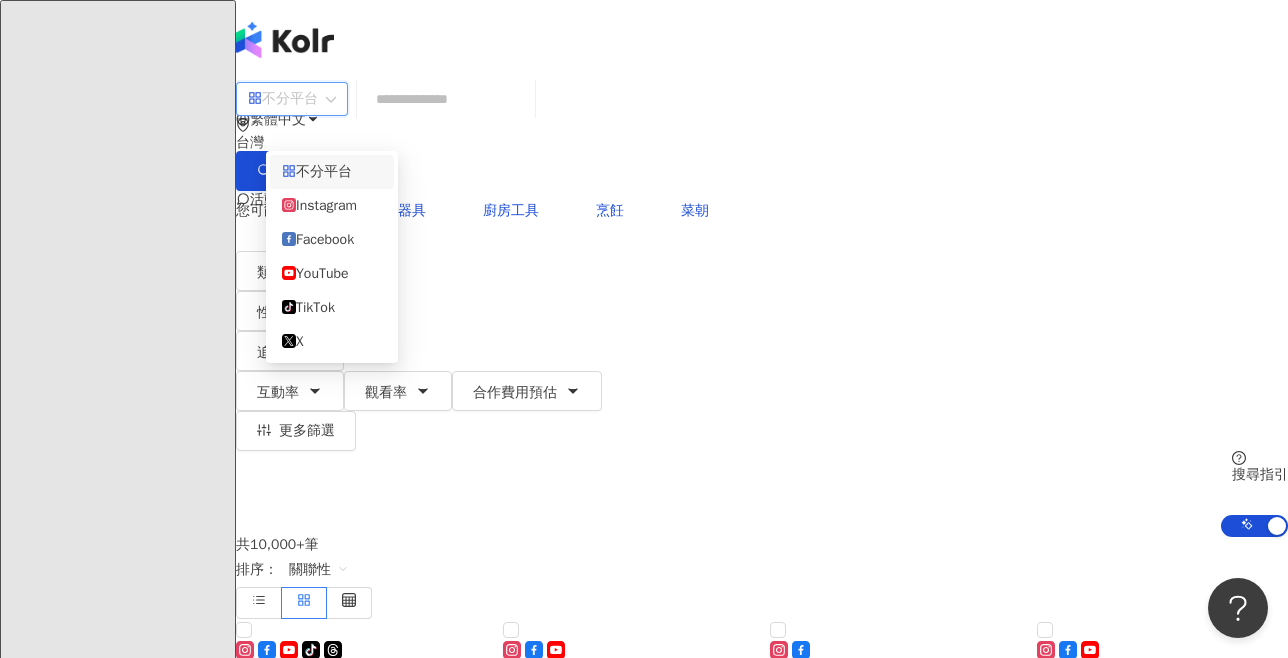 click at bounding box center (446, 99) 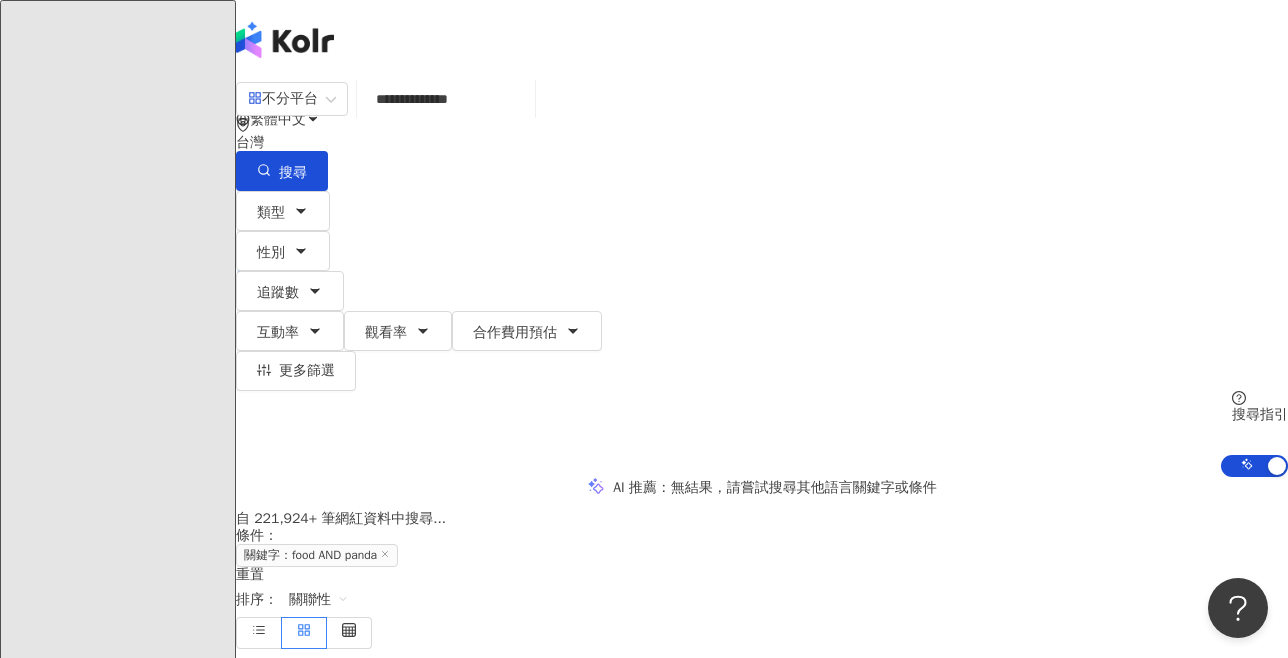 type on "**********" 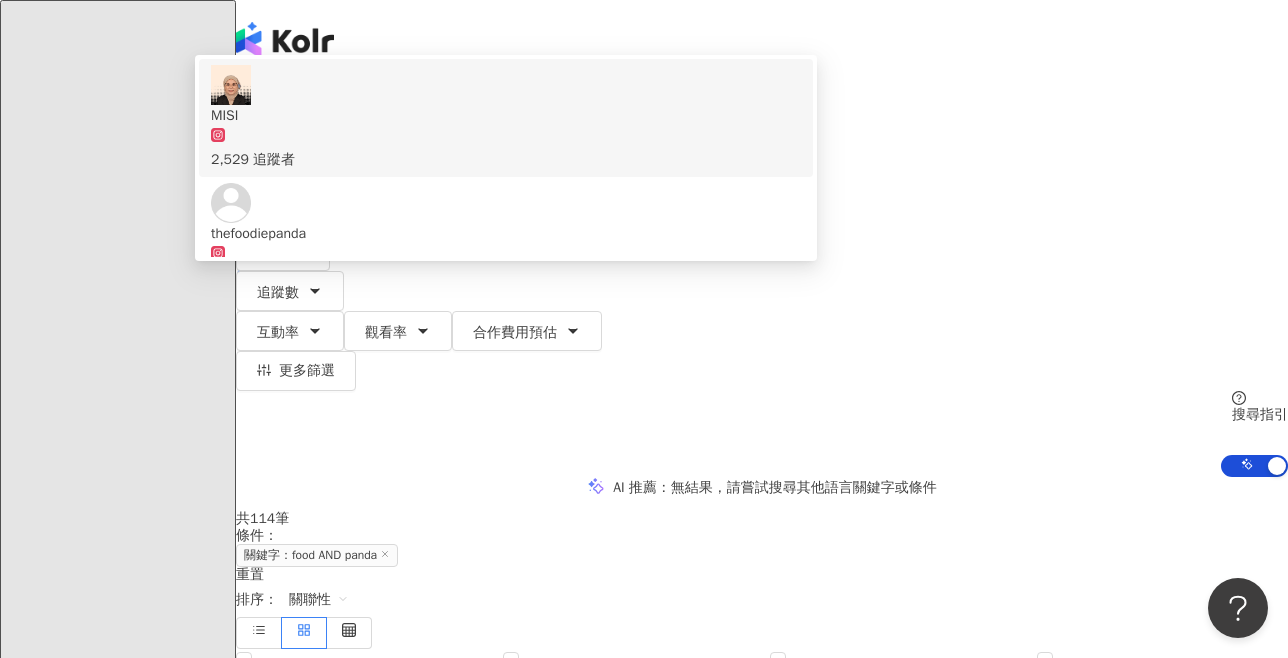 click on "繁體中文 活動訊息 E" at bounding box center [762, 160] 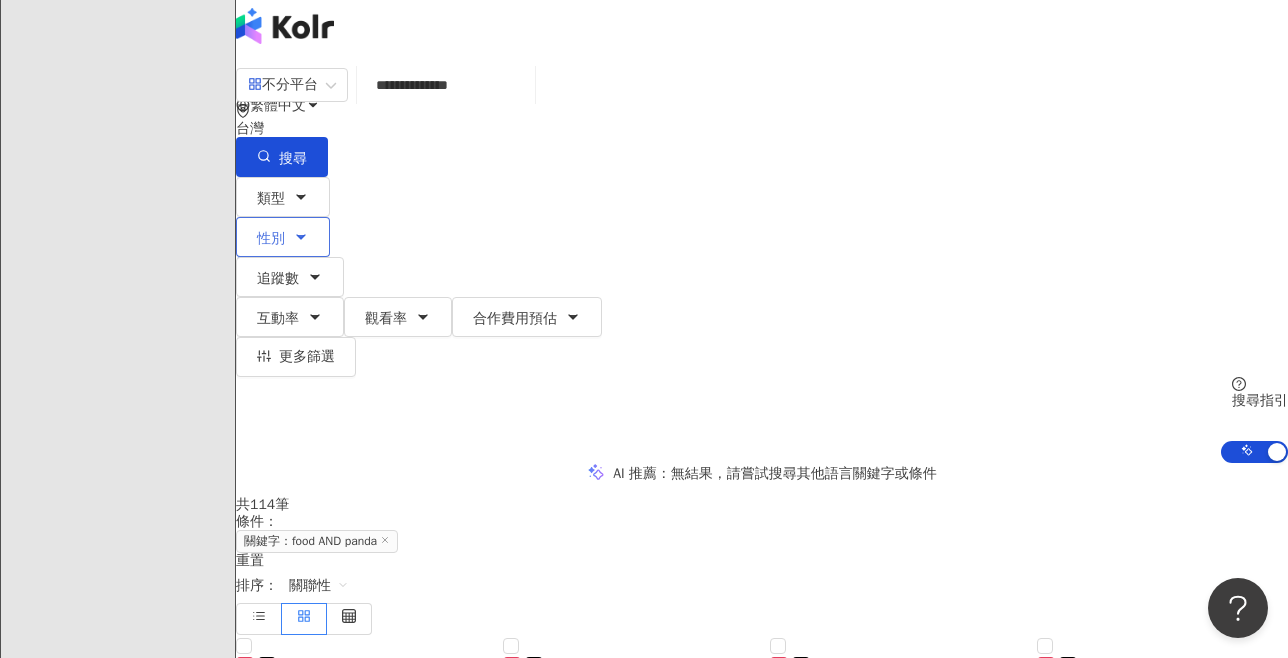scroll, scrollTop: 0, scrollLeft: 0, axis: both 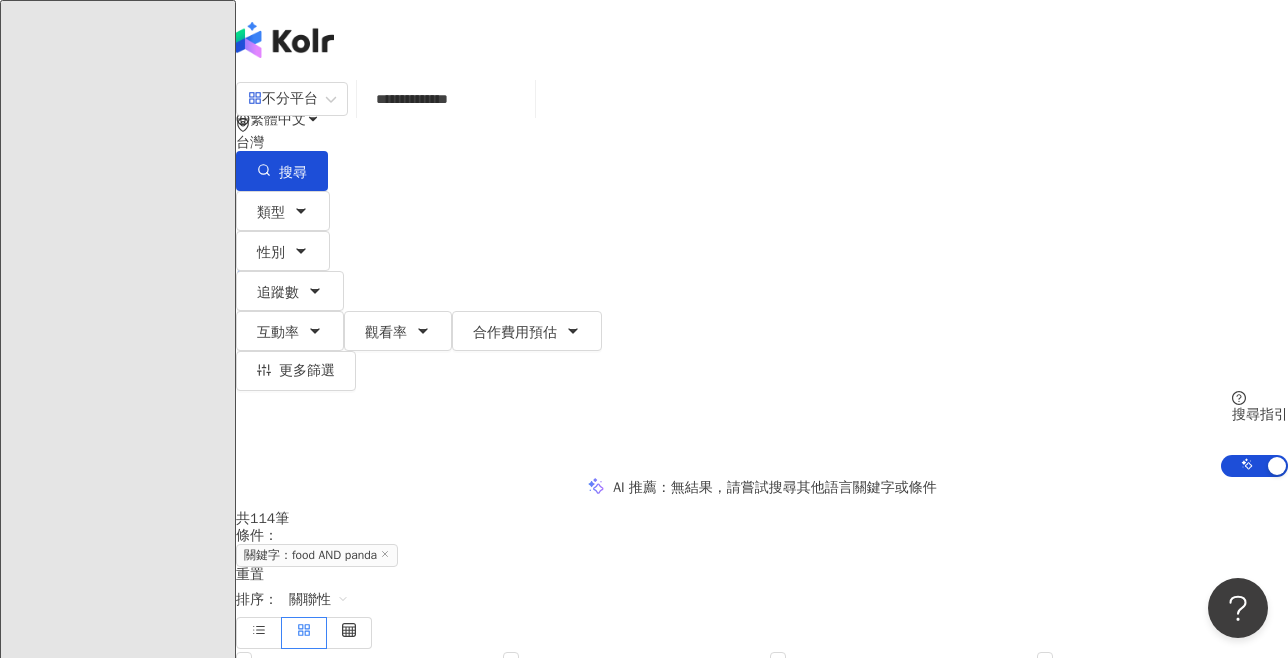 click on "**********" at bounding box center (446, 99) 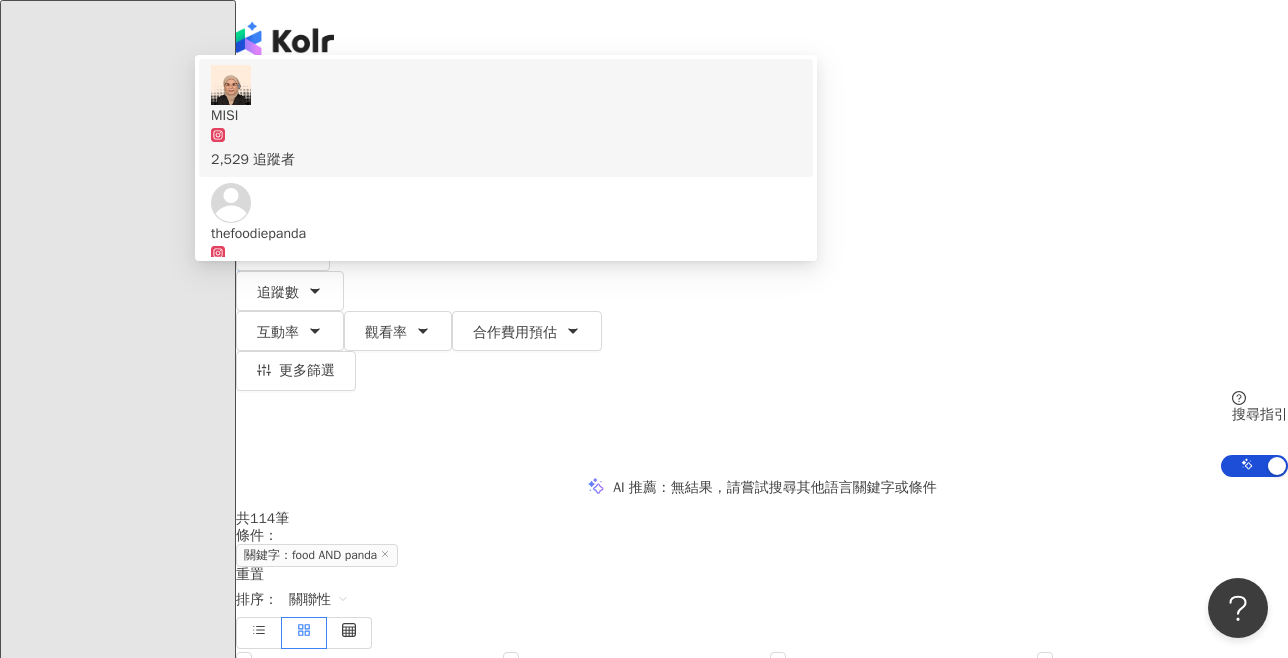 click on "**********" at bounding box center [446, 99] 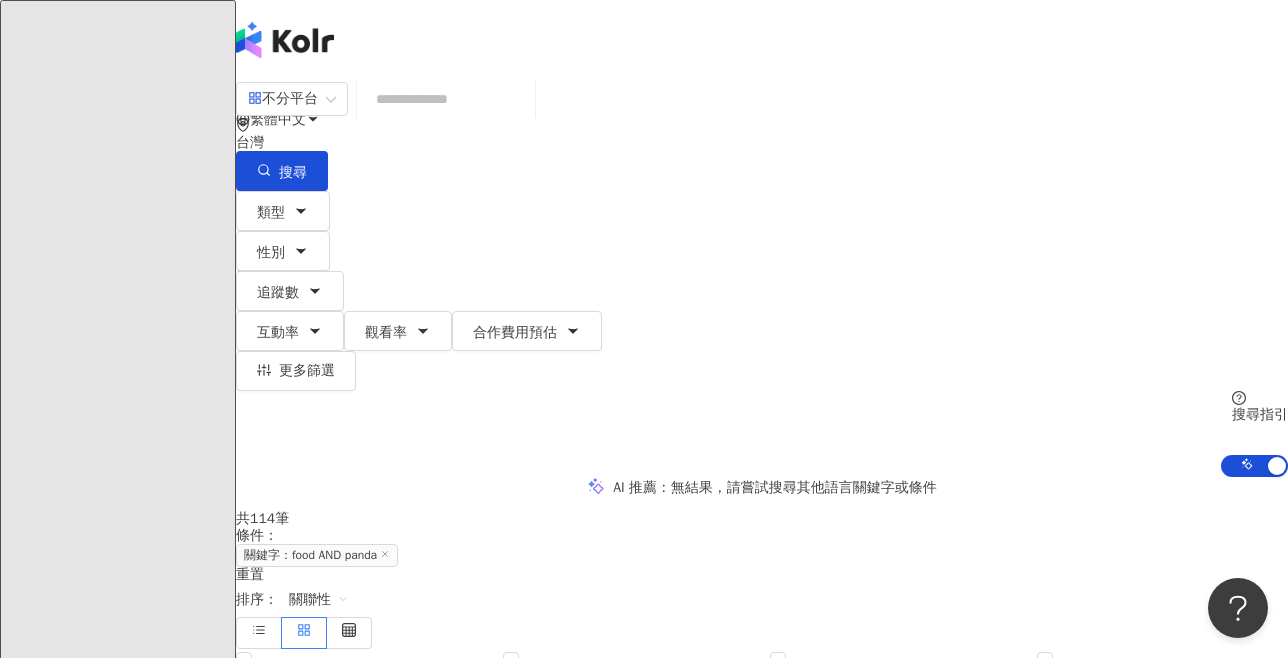 type 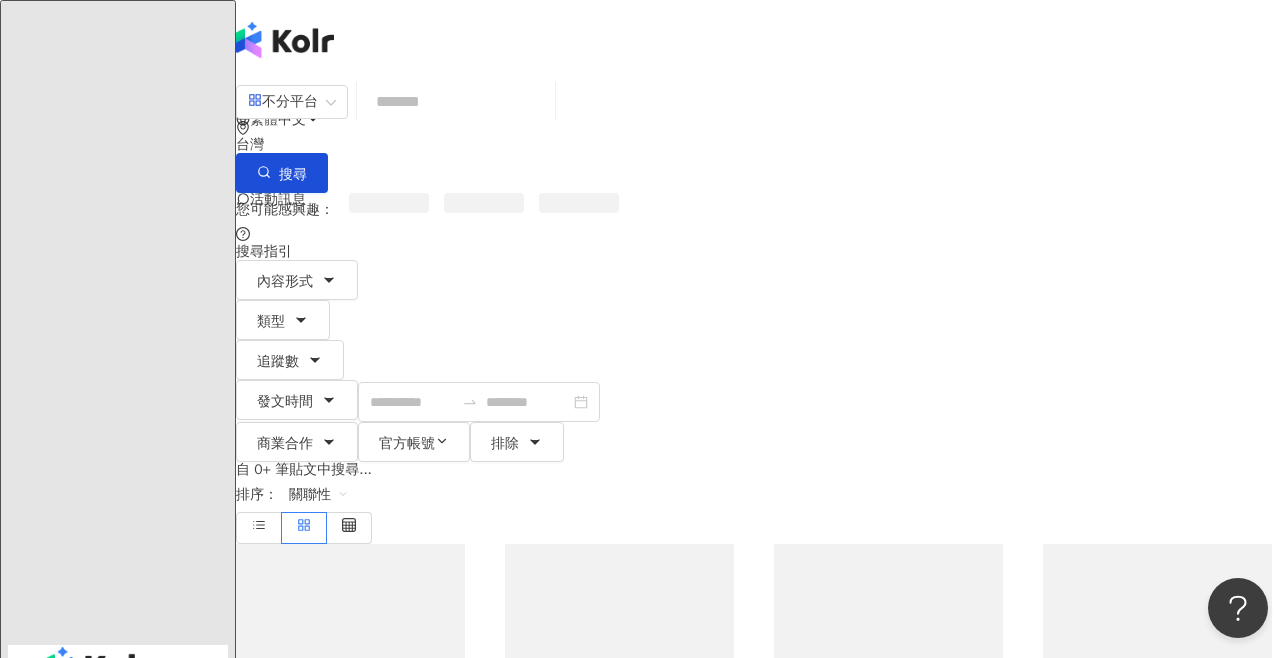 click at bounding box center [456, 101] 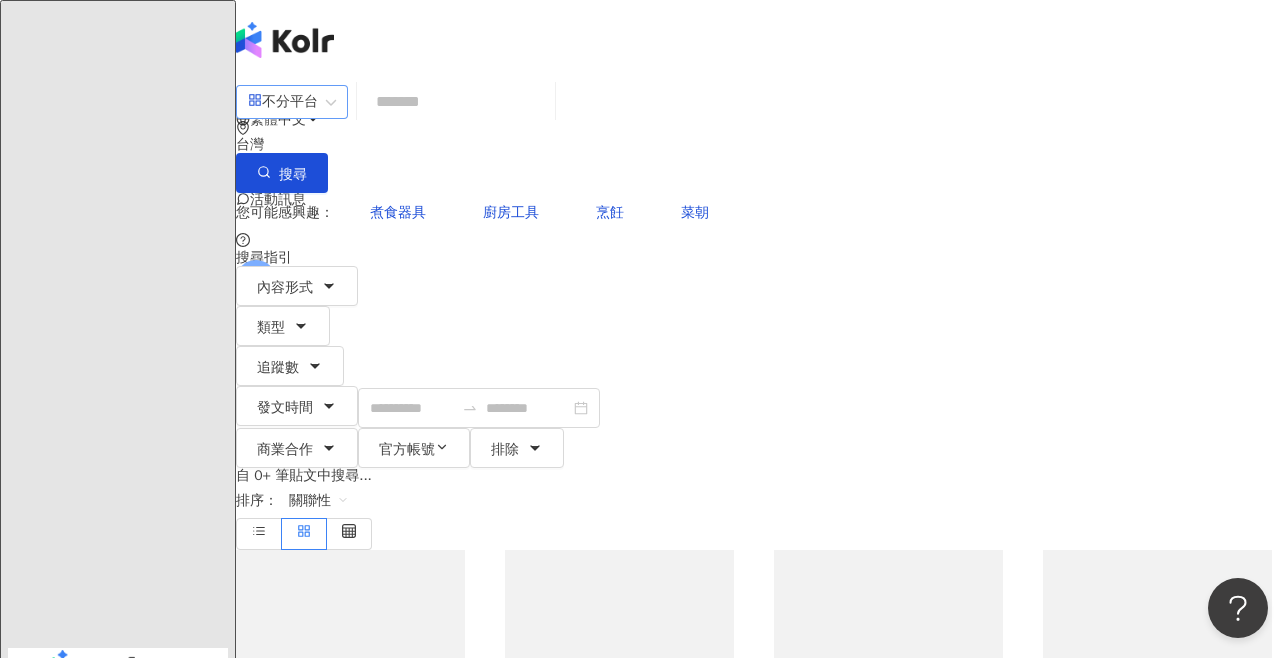 click on "不分平台" at bounding box center [283, 102] 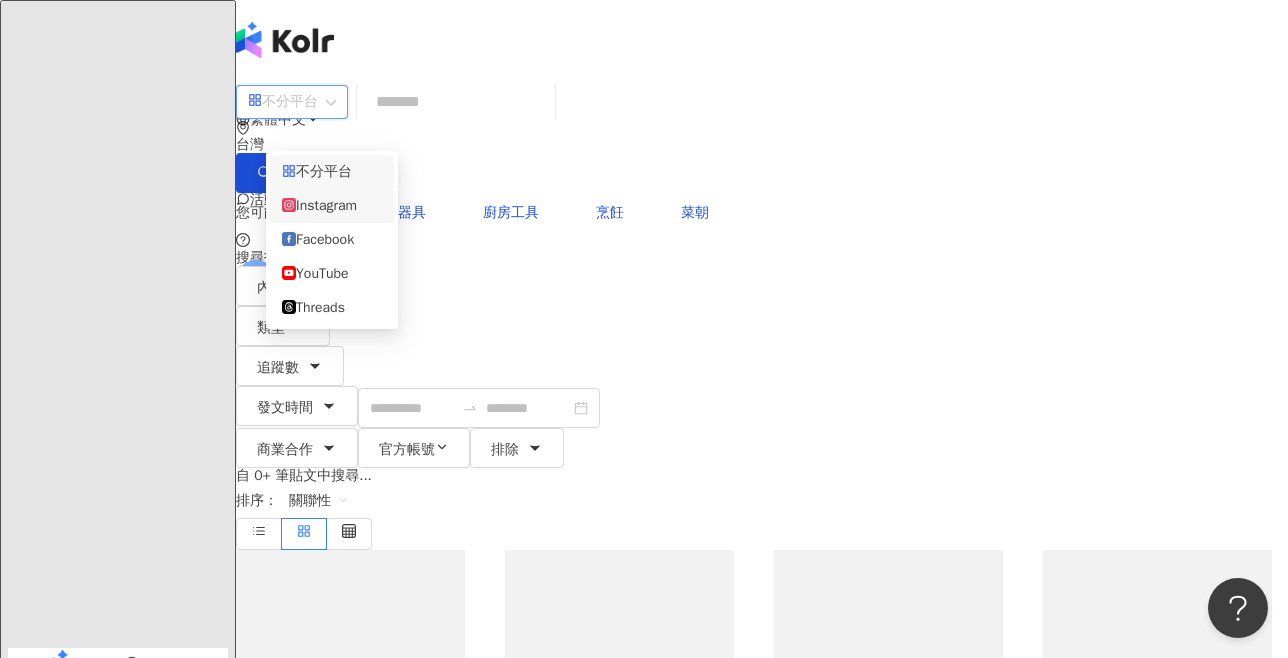 click on "Instagram" at bounding box center [332, 206] 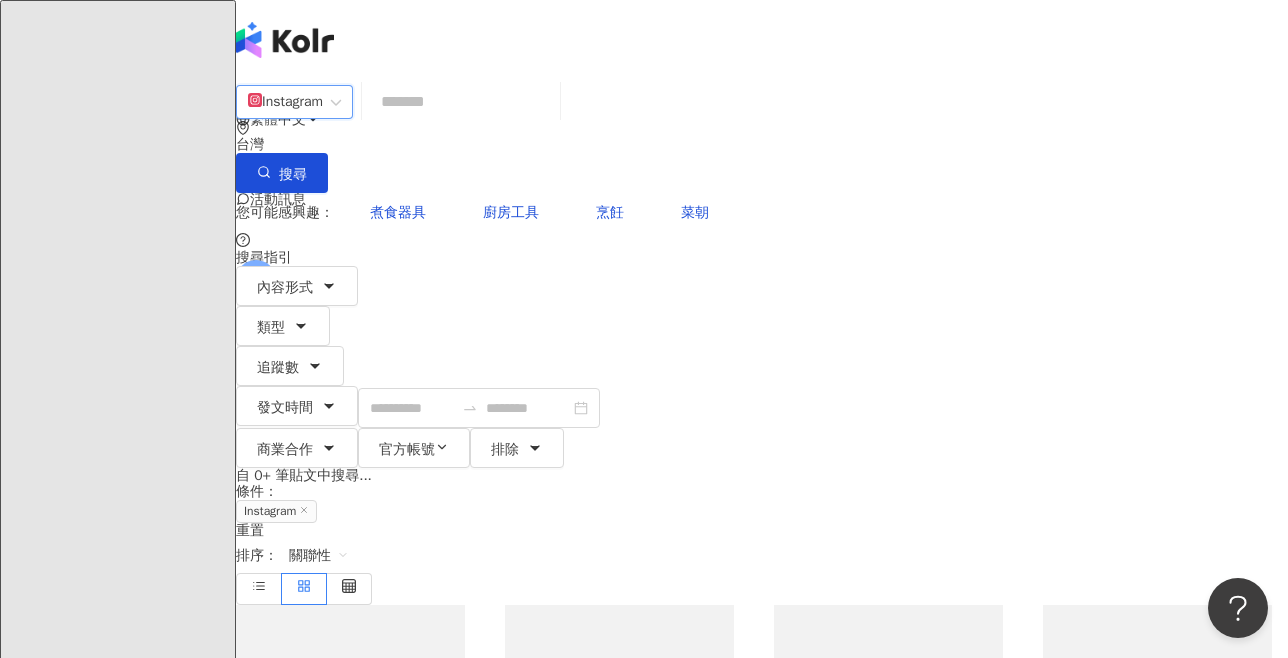click at bounding box center (461, 101) 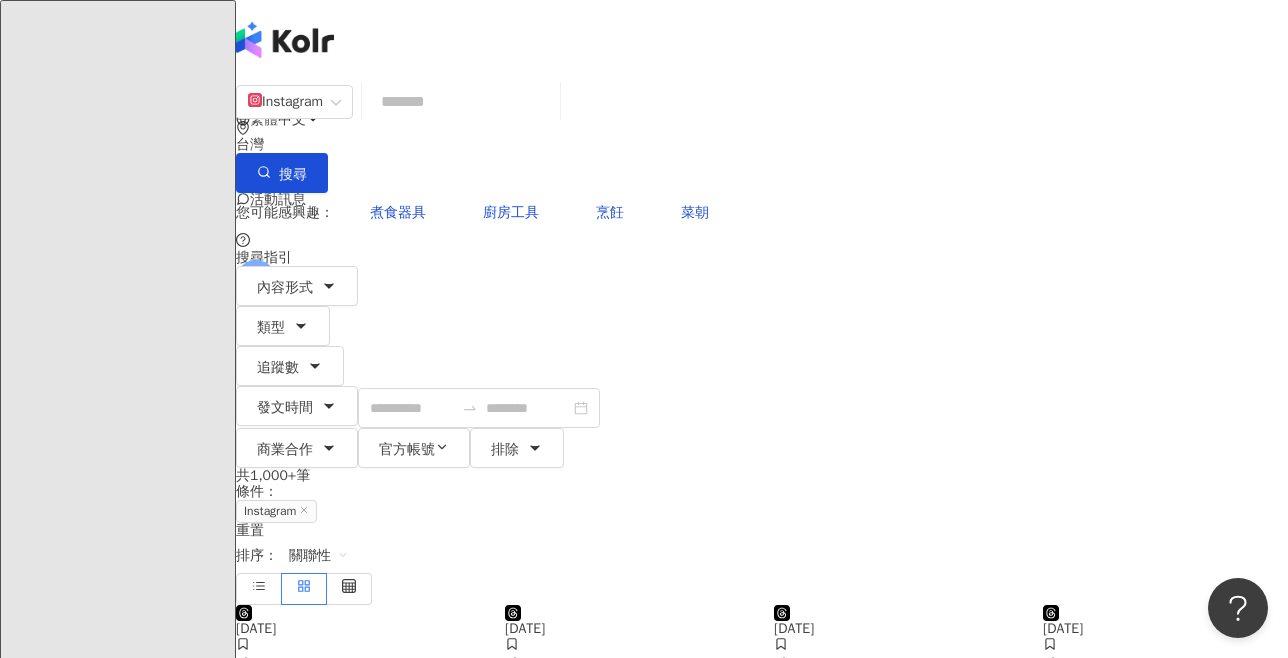 paste on "**********" 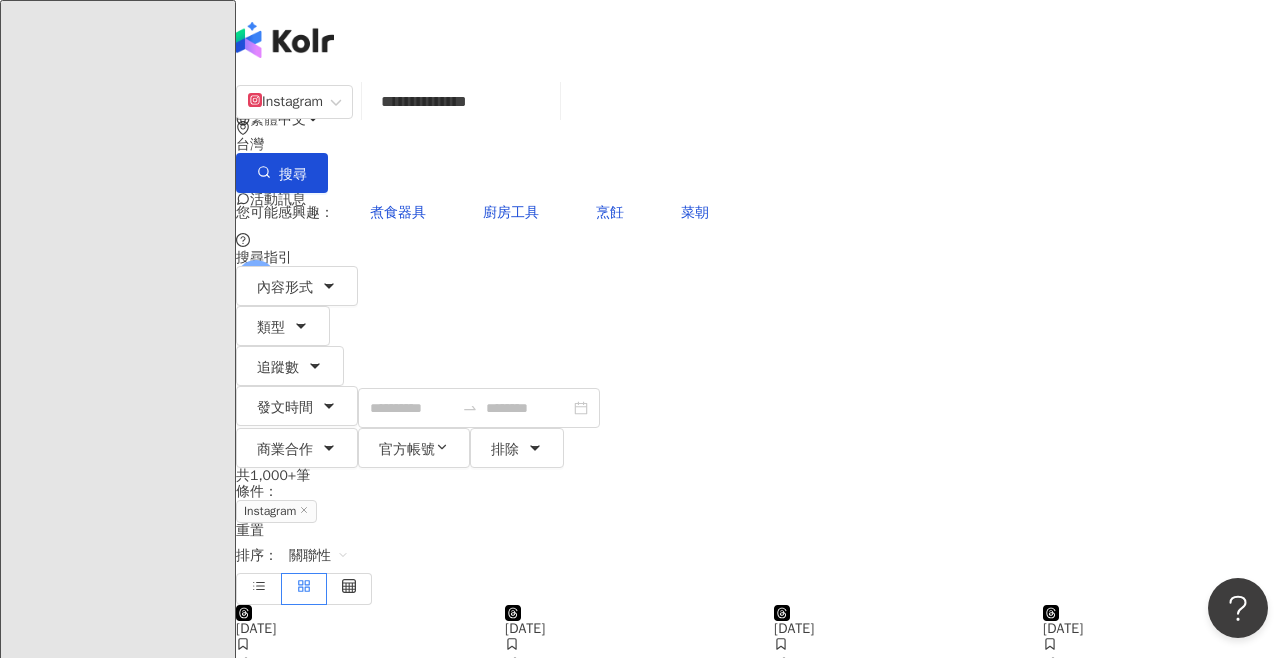 type on "**********" 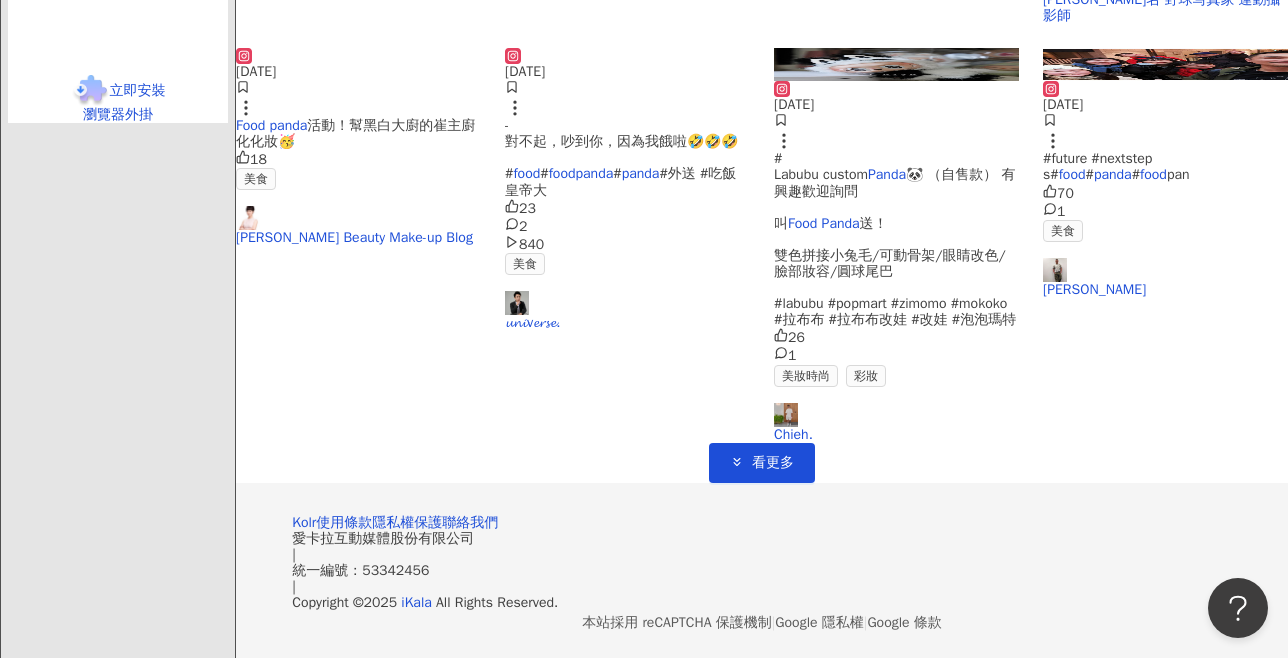 scroll, scrollTop: 1082, scrollLeft: 0, axis: vertical 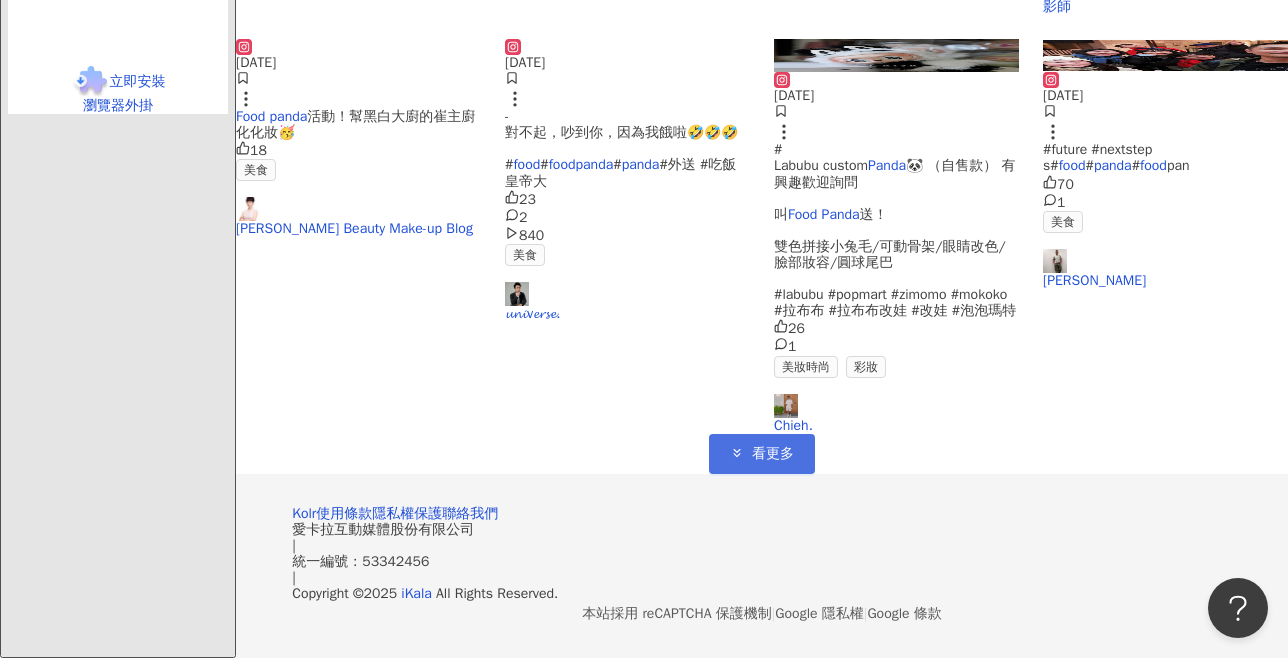 click 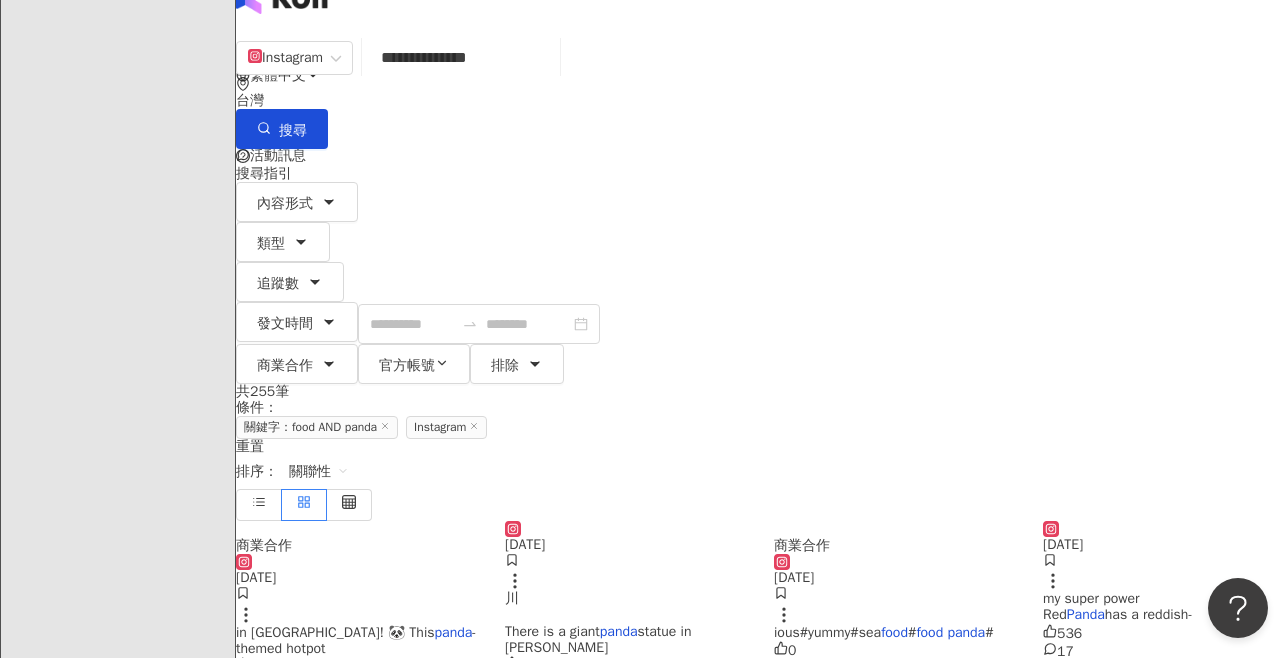 scroll, scrollTop: 0, scrollLeft: 0, axis: both 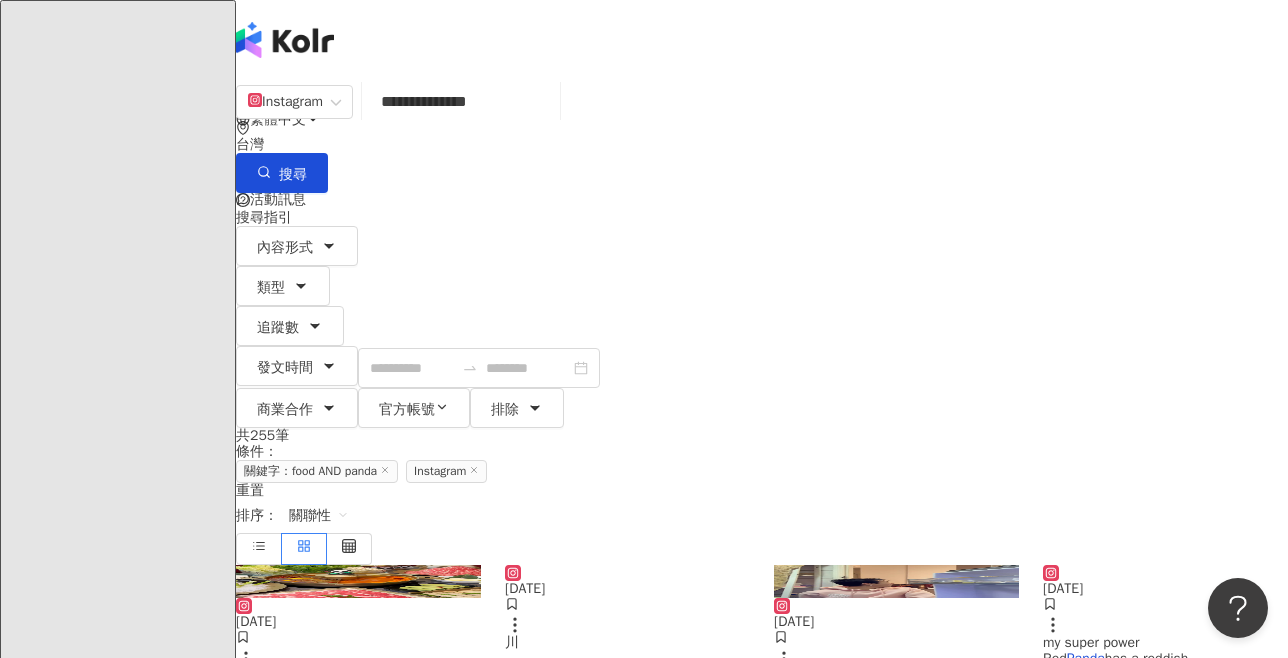 click on "搜尋指引" at bounding box center (762, 218) 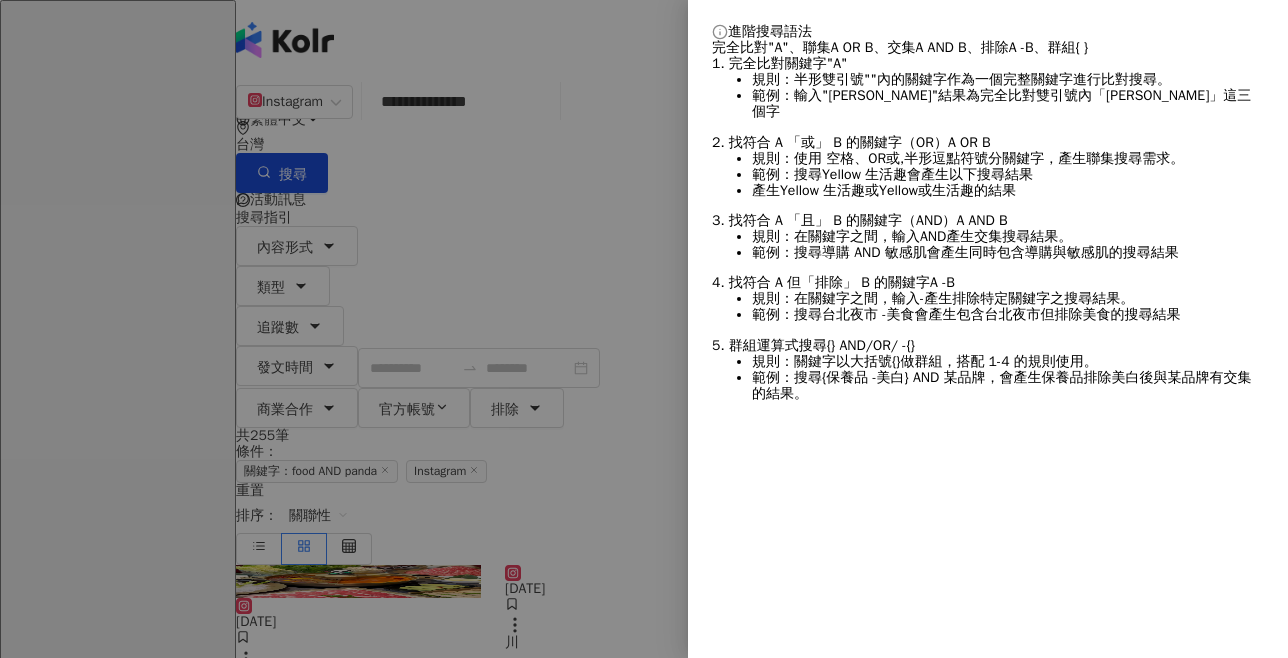 click at bounding box center (644, 329) 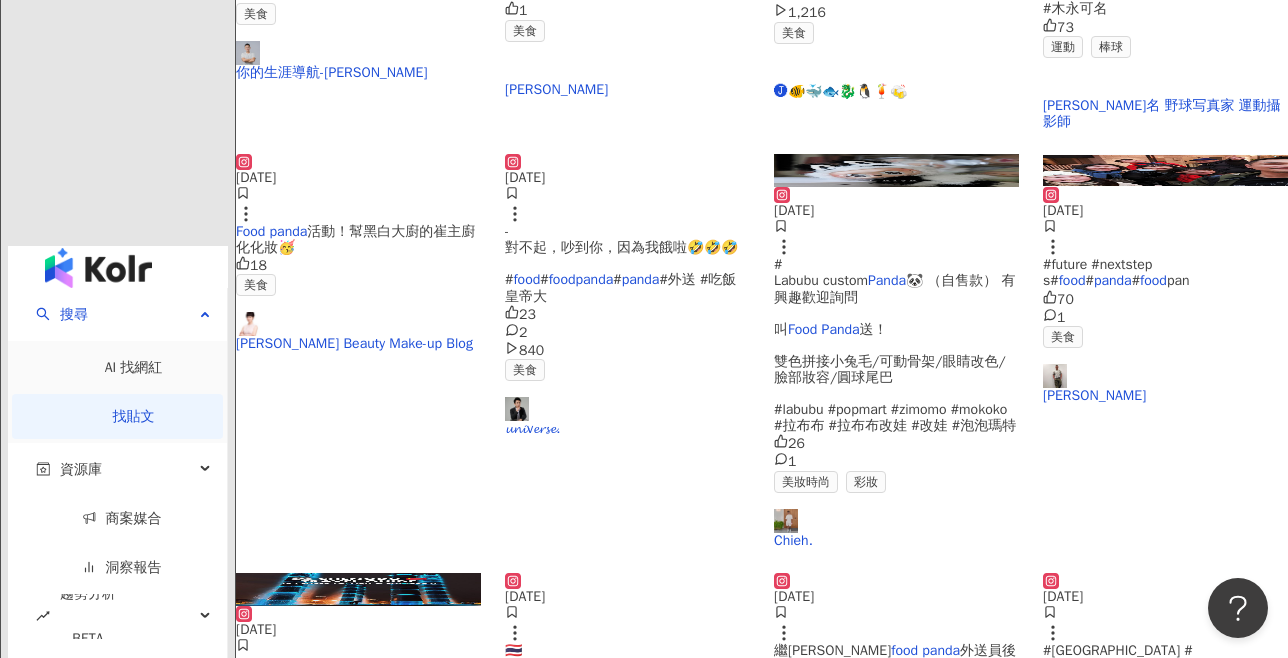 scroll, scrollTop: 1009, scrollLeft: 0, axis: vertical 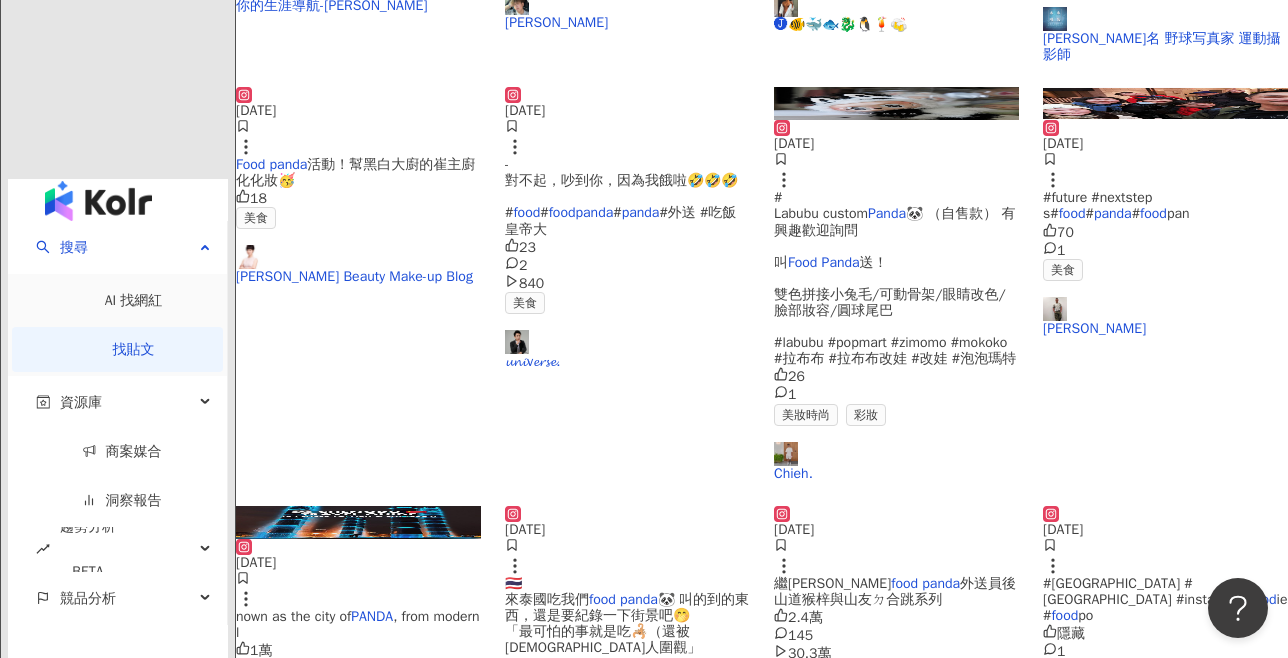 click on "活動！幫黑白大廚的崔主廚化化妝🥳" at bounding box center (355, 172) 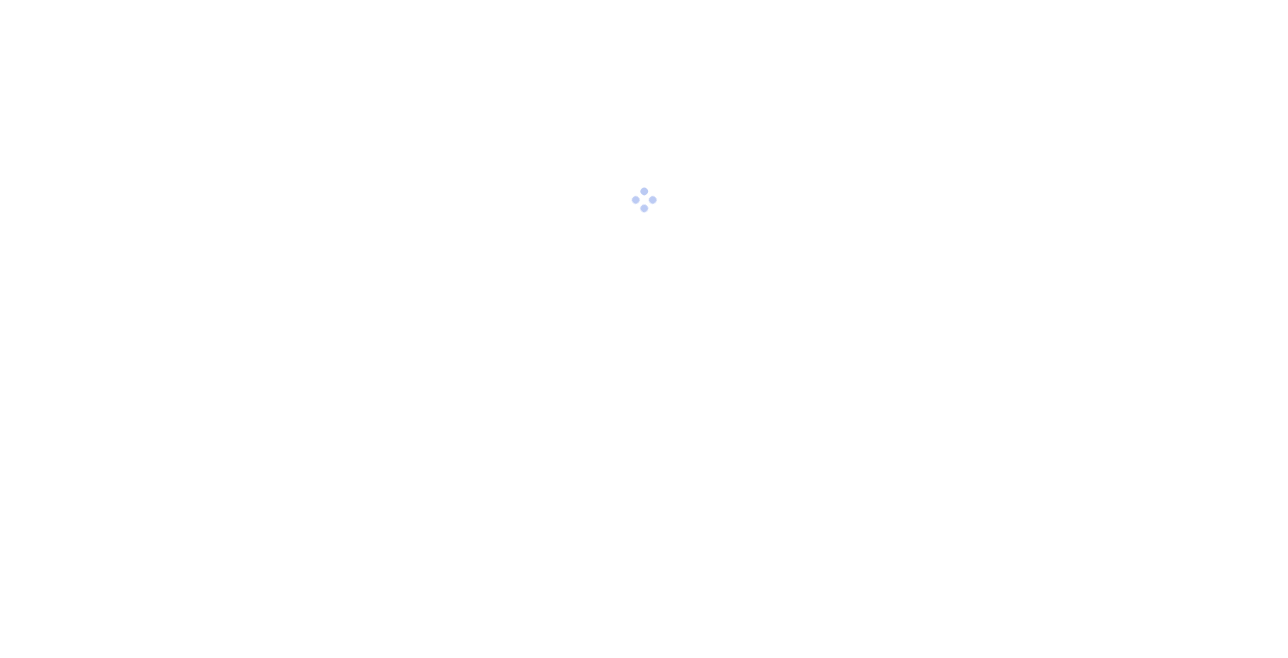 scroll, scrollTop: 0, scrollLeft: 0, axis: both 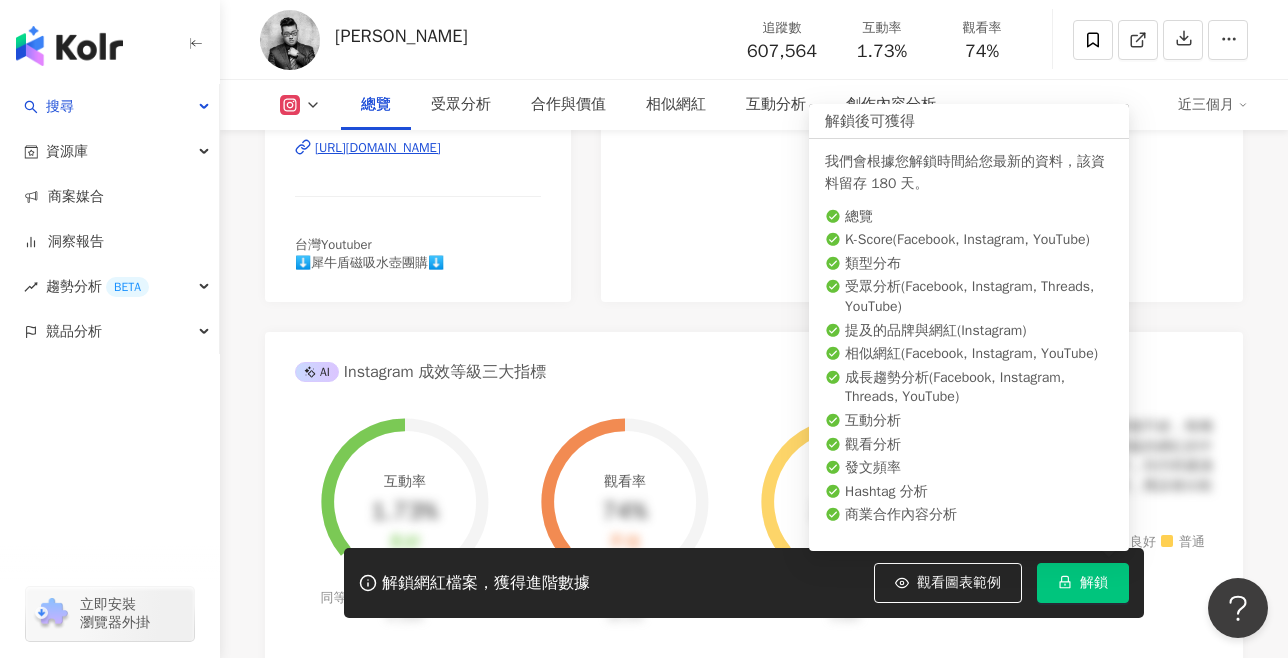 click on "解鎖" at bounding box center (1083, 583) 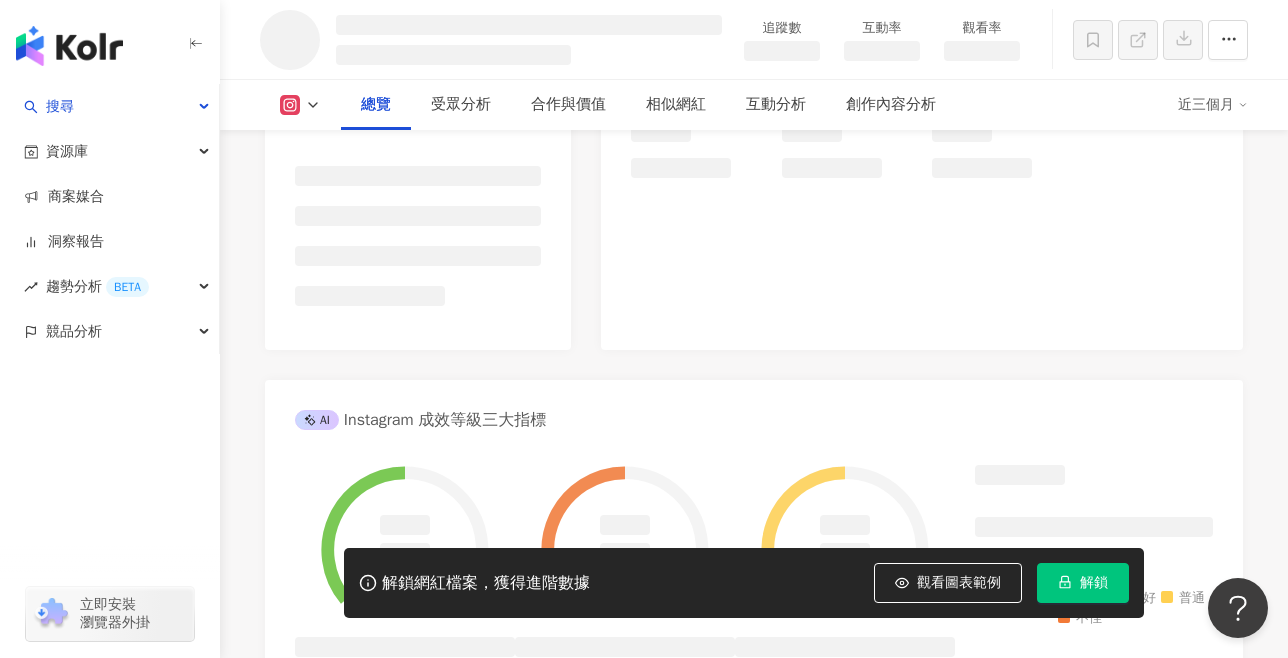 scroll, scrollTop: 467, scrollLeft: 0, axis: vertical 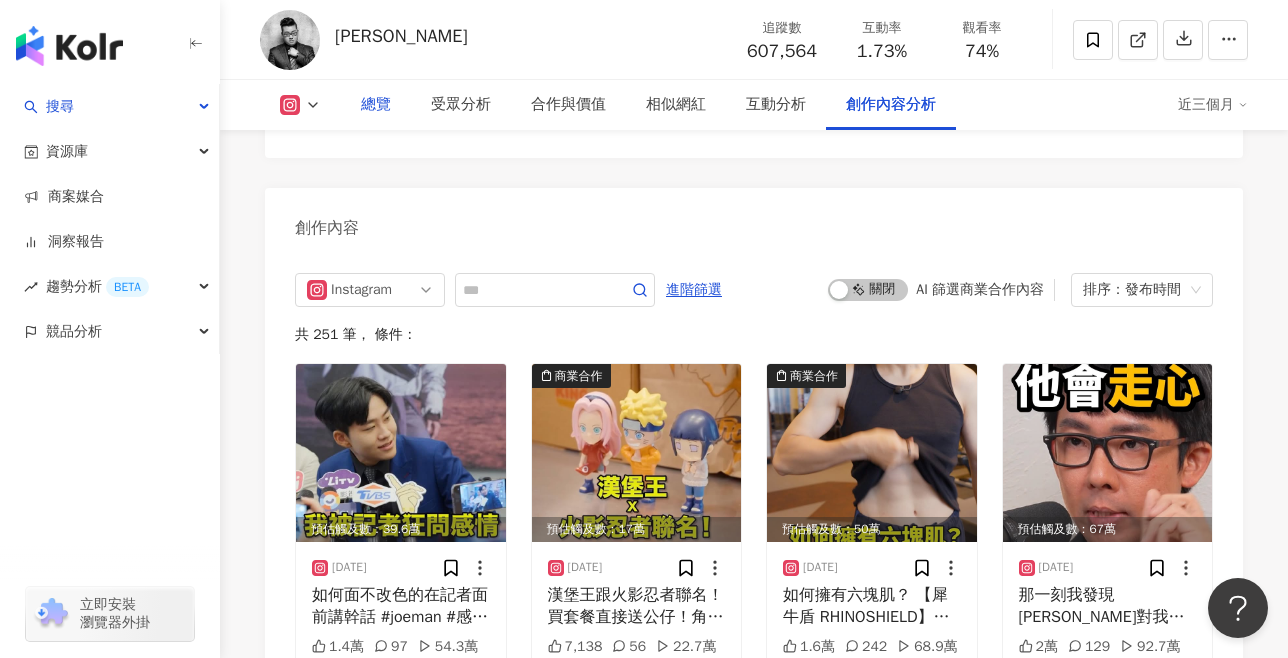 click on "總覽" at bounding box center [376, 105] 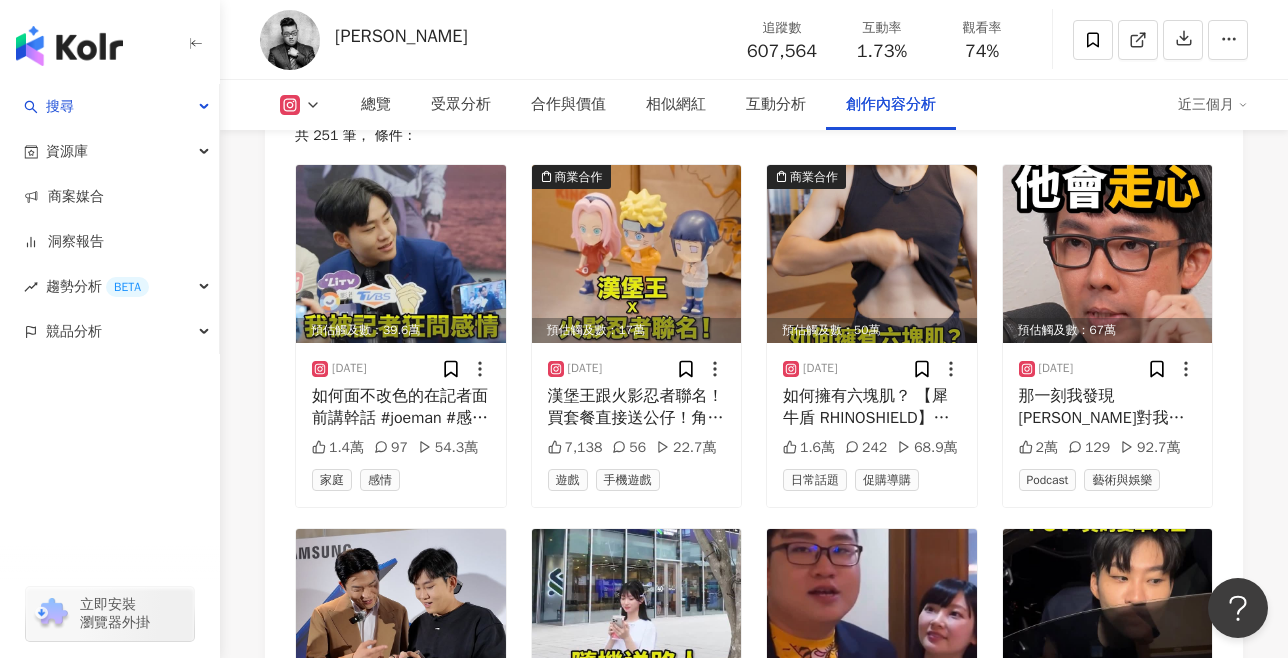 scroll, scrollTop: 6385, scrollLeft: 0, axis: vertical 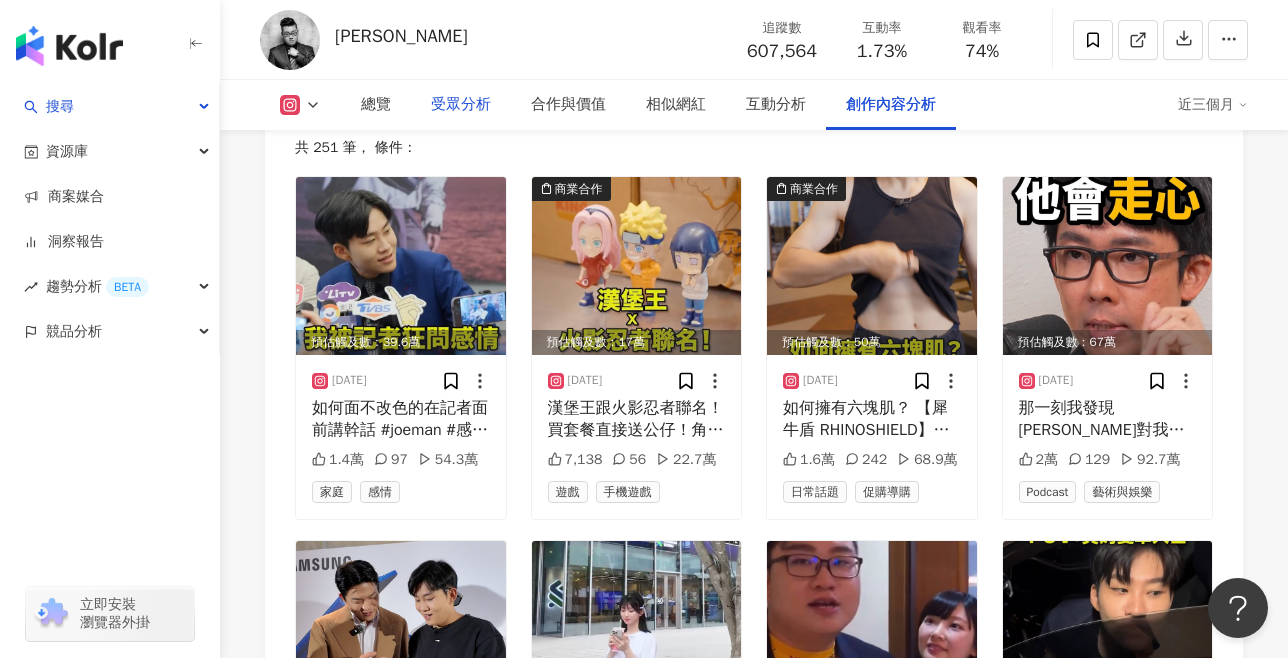 click on "受眾分析" at bounding box center [461, 105] 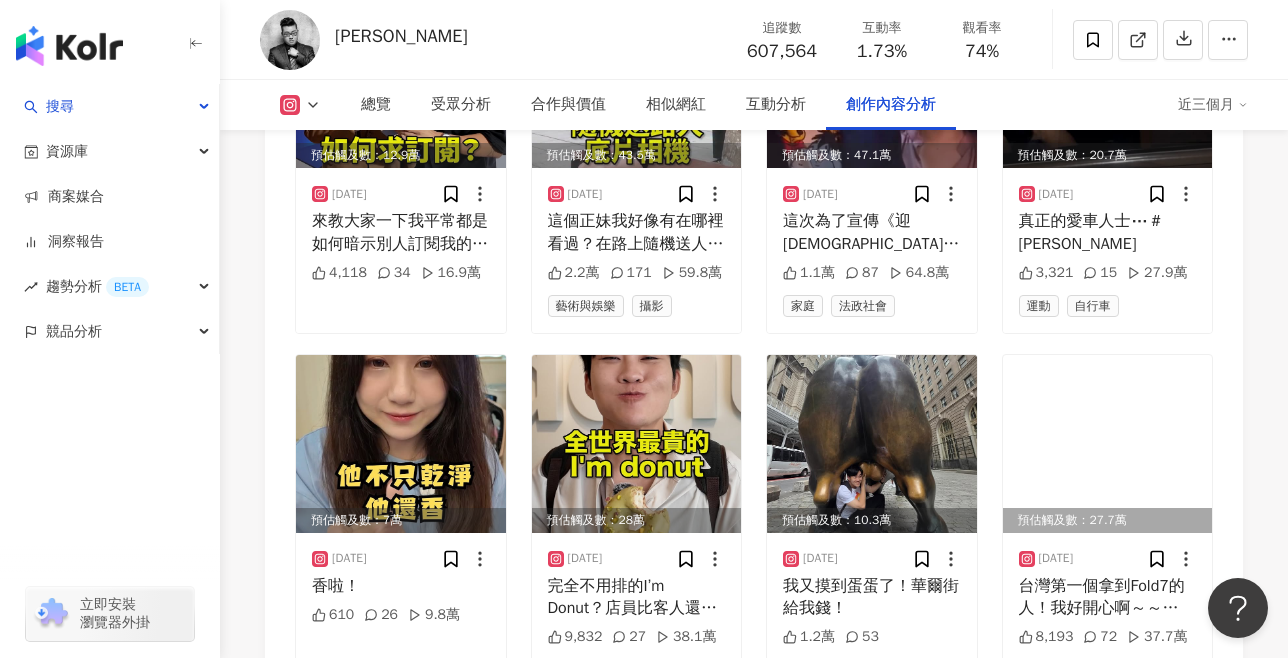 scroll, scrollTop: 7213, scrollLeft: 0, axis: vertical 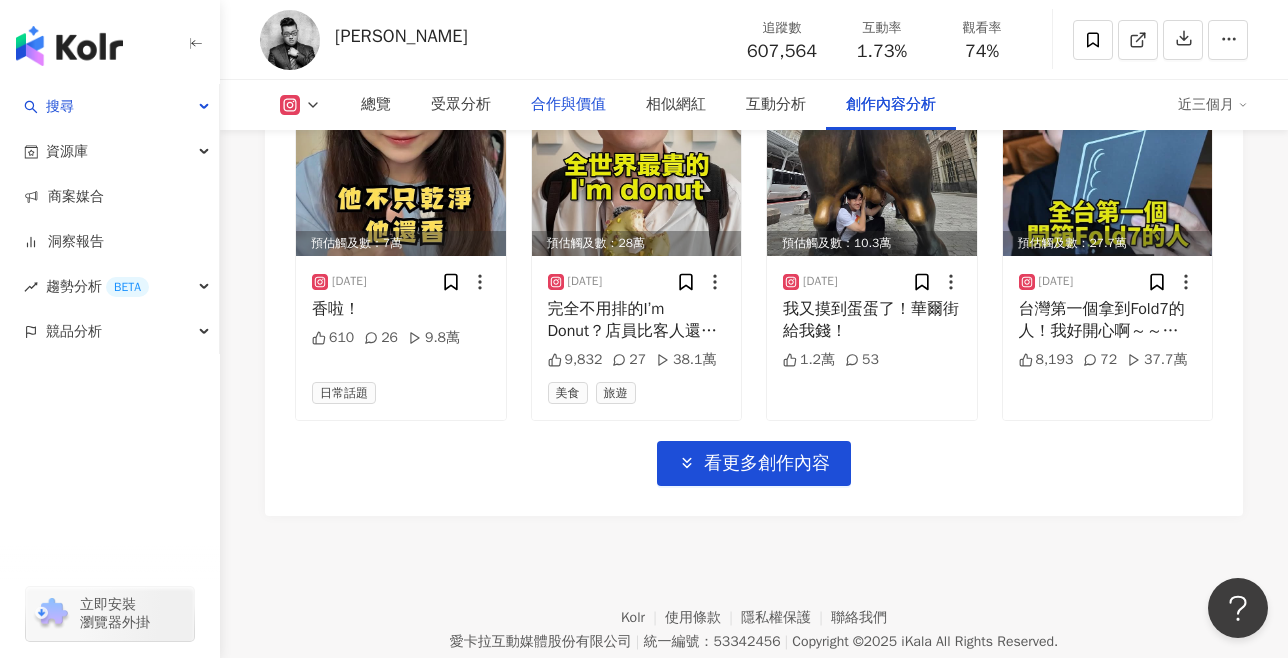 click on "合作與價值" at bounding box center (568, 105) 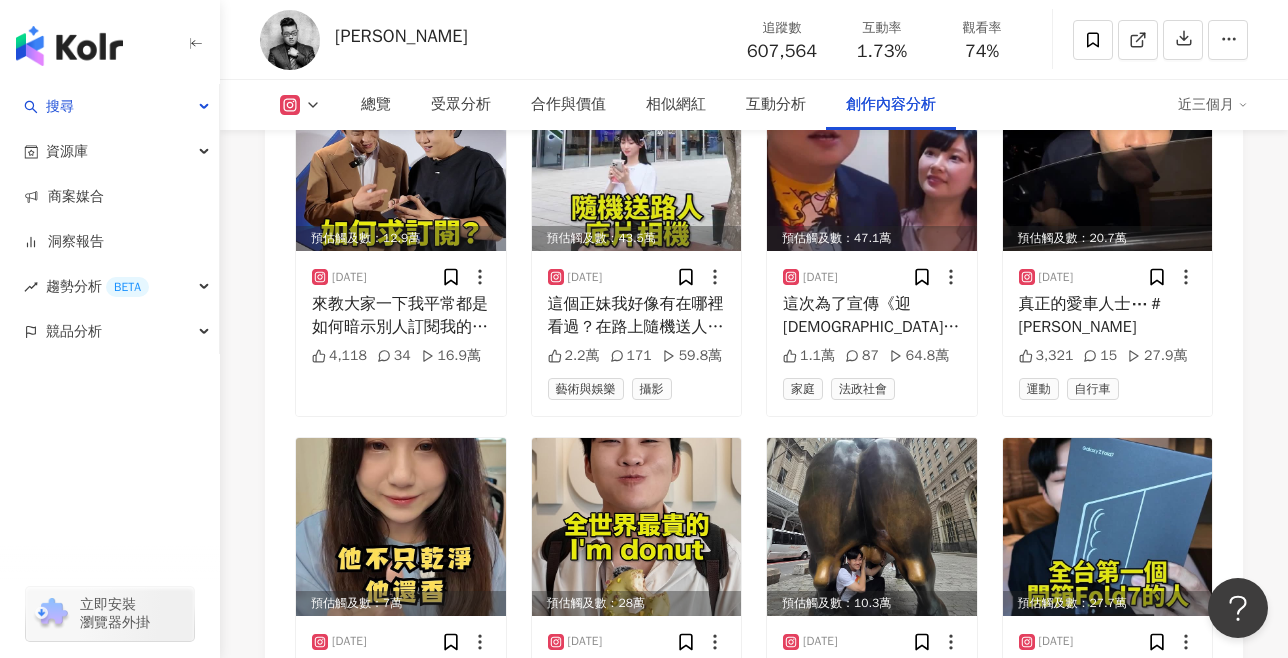 scroll, scrollTop: 7213, scrollLeft: 0, axis: vertical 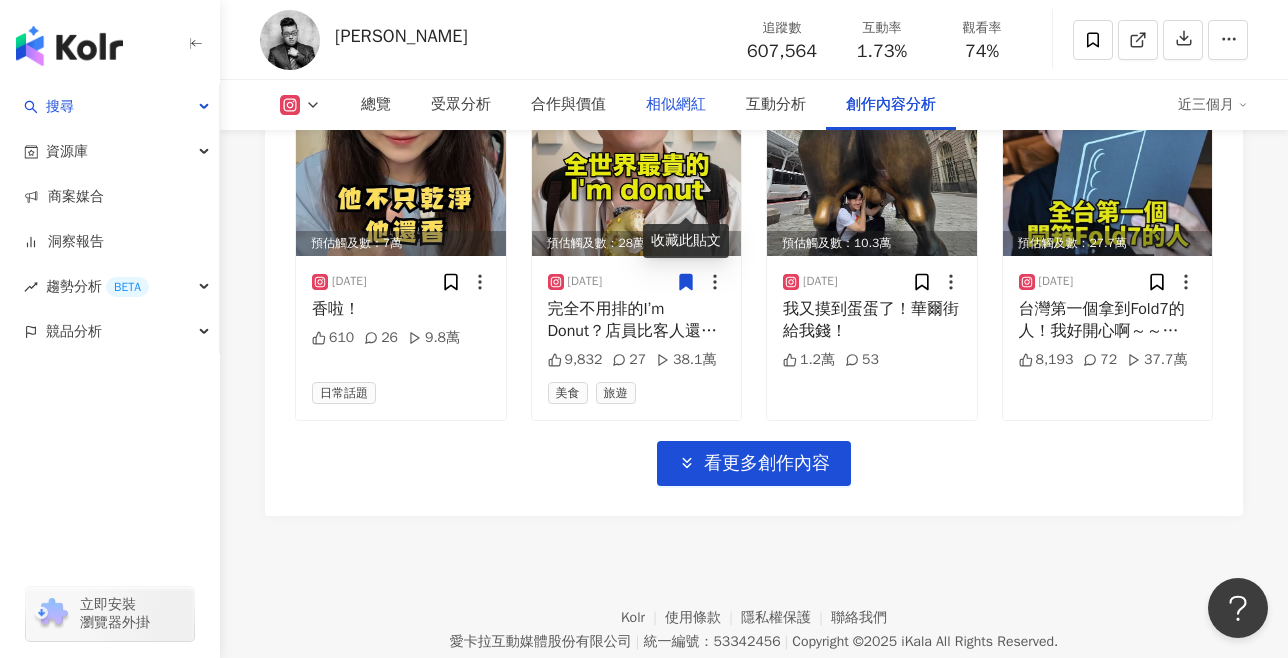 click on "相似網紅" at bounding box center (676, 105) 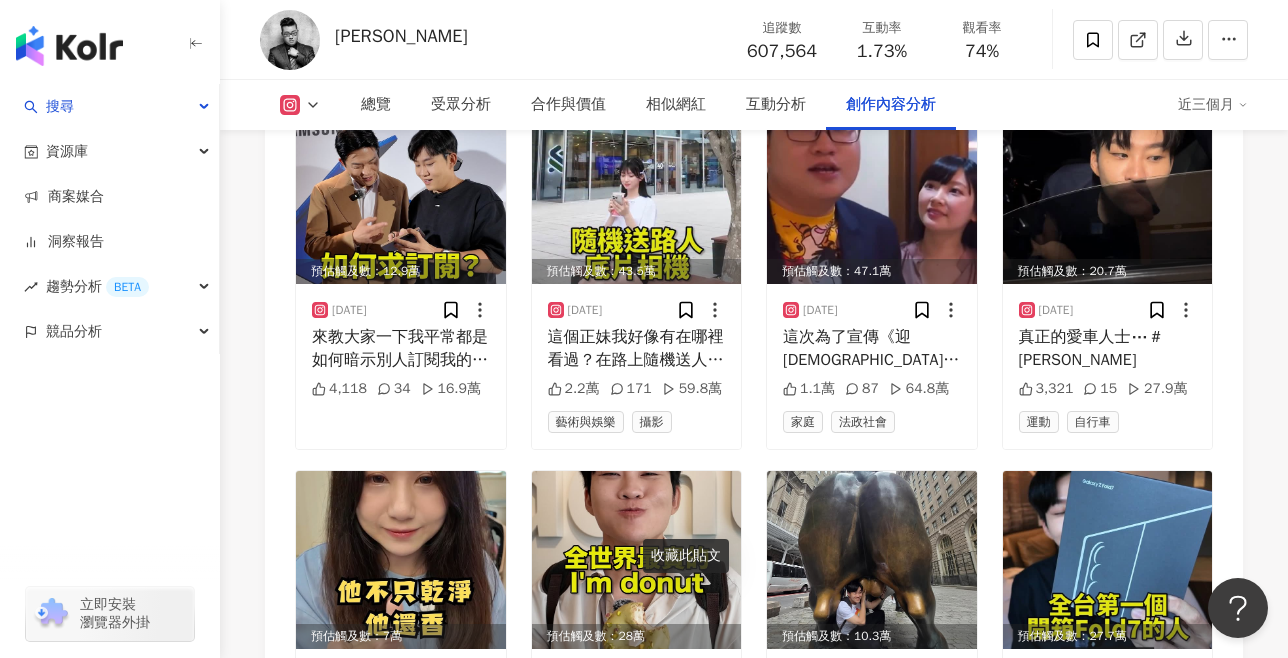 scroll, scrollTop: 7213, scrollLeft: 0, axis: vertical 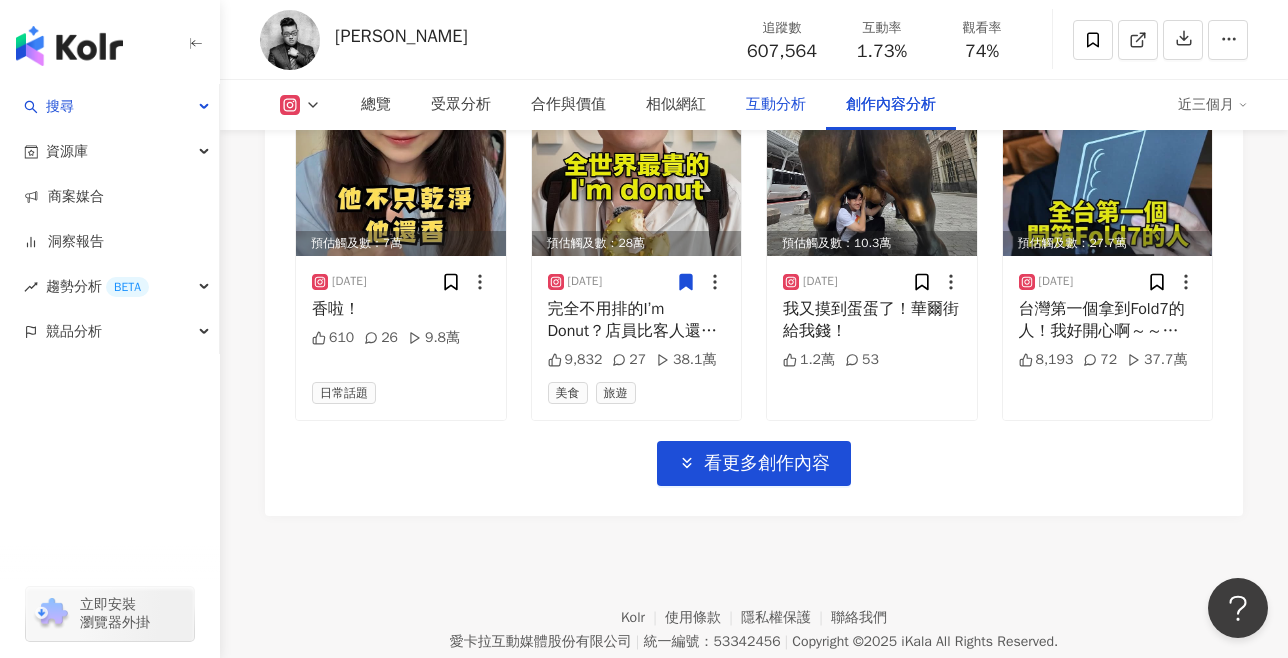 click on "互動分析" at bounding box center [776, 105] 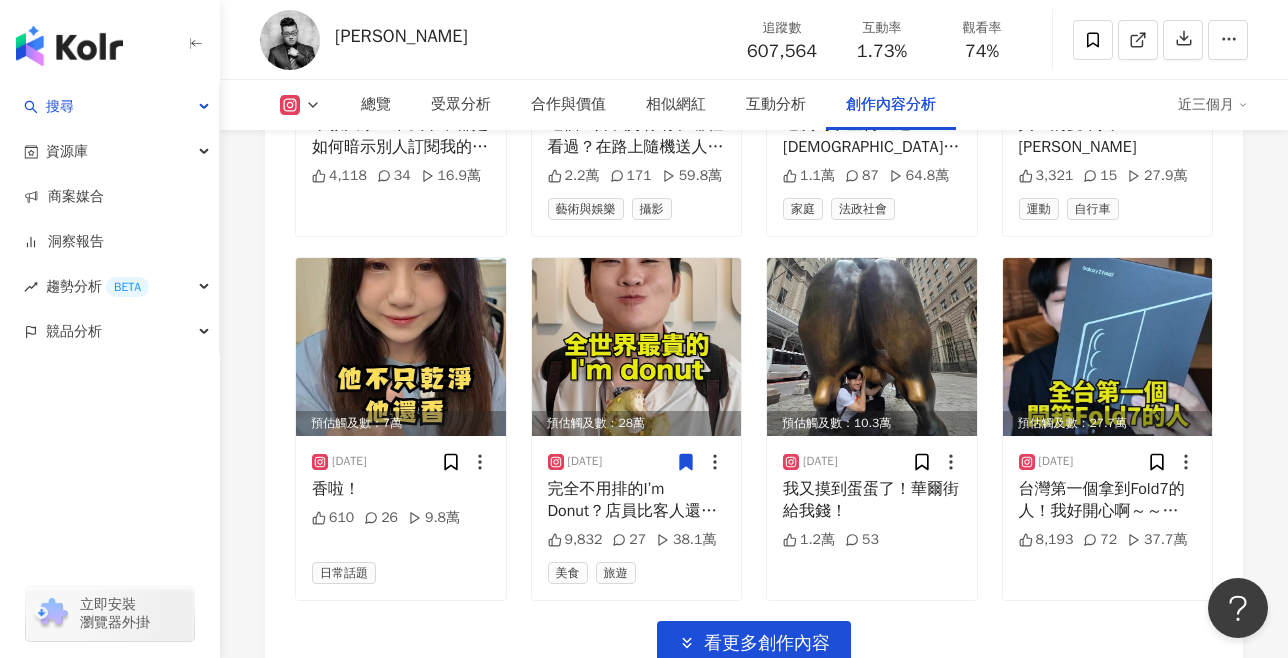 scroll, scrollTop: 7213, scrollLeft: 0, axis: vertical 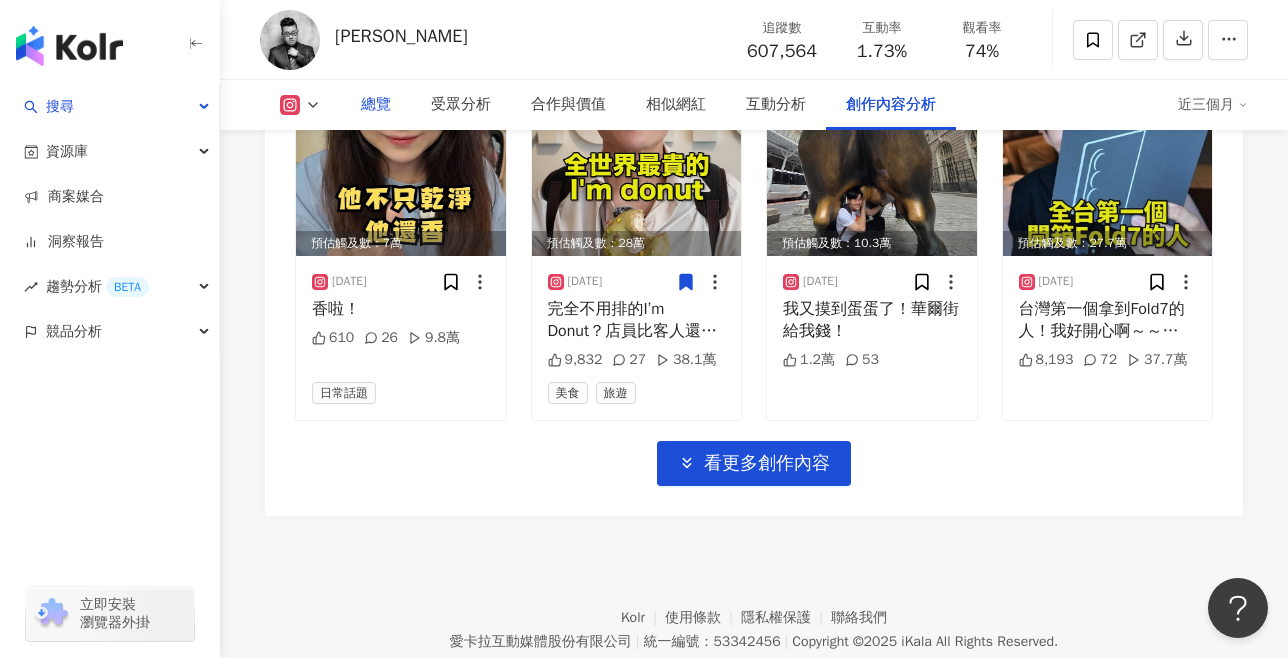 click on "總覽" at bounding box center (376, 105) 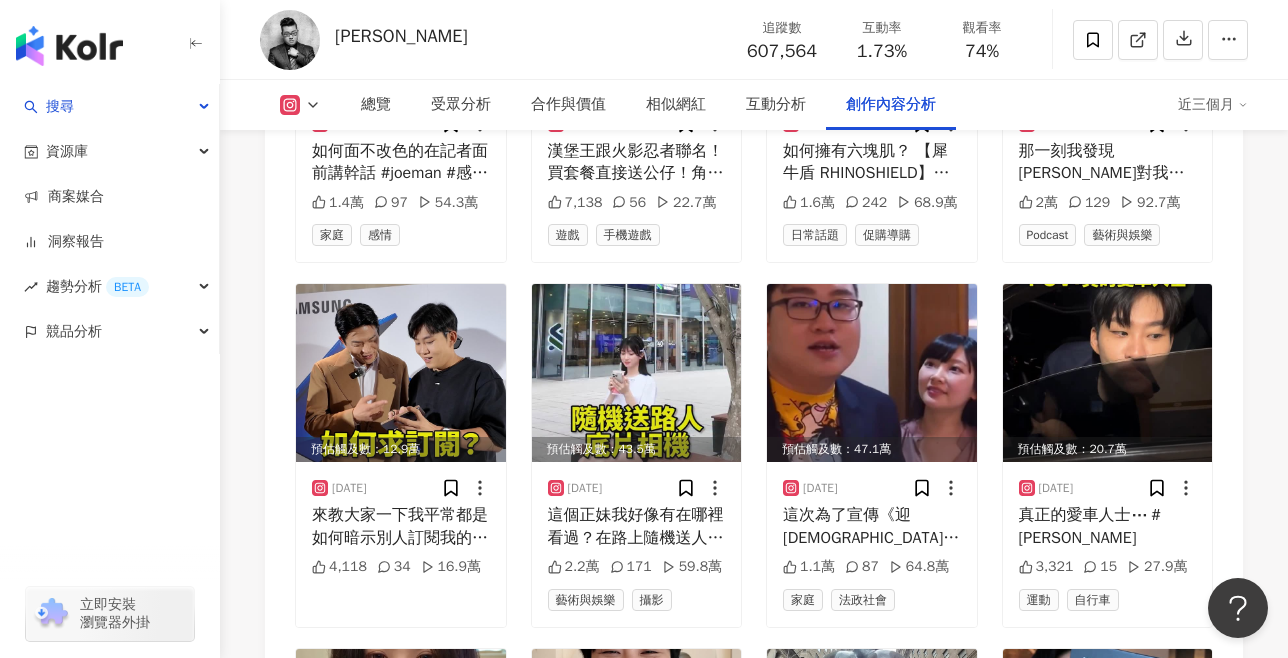scroll, scrollTop: 7213, scrollLeft: 0, axis: vertical 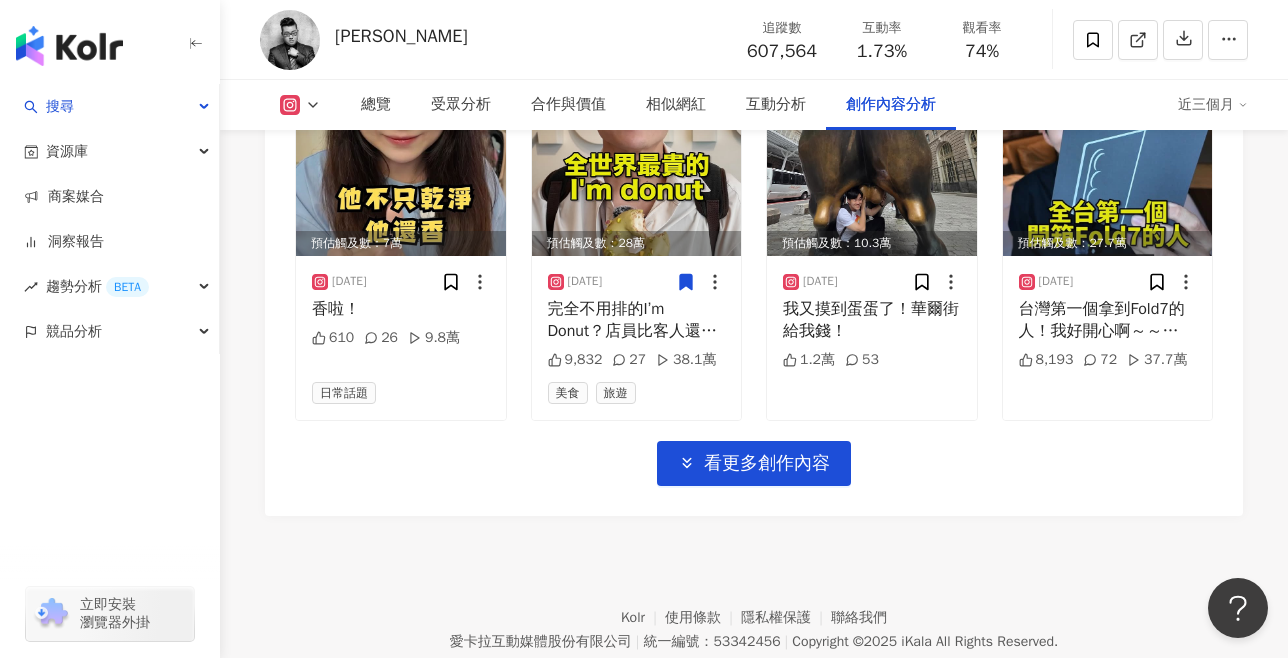 click at bounding box center (300, 105) 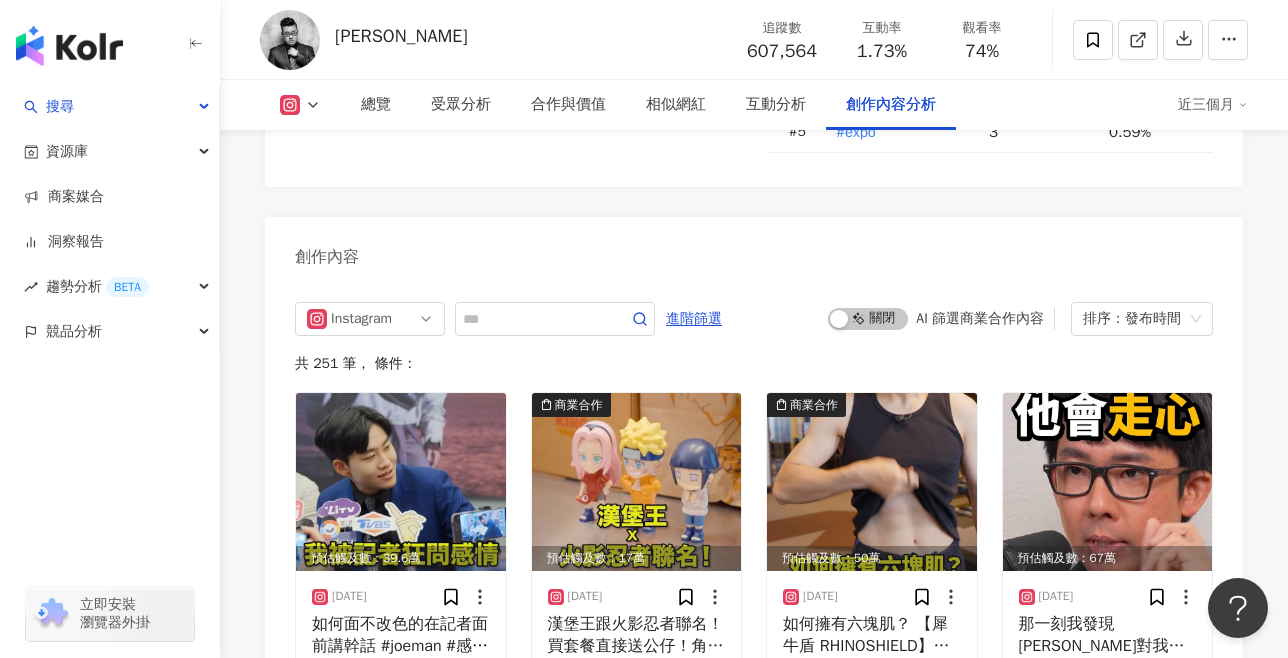 scroll, scrollTop: 6164, scrollLeft: 0, axis: vertical 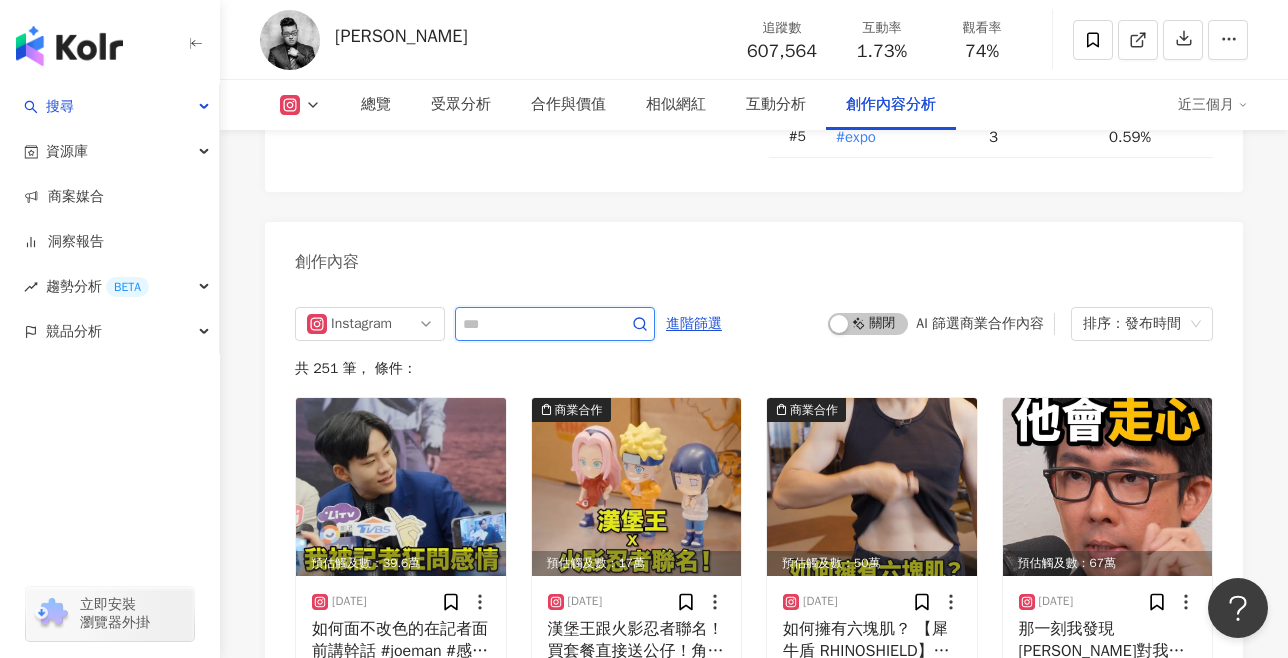 click at bounding box center [533, 324] 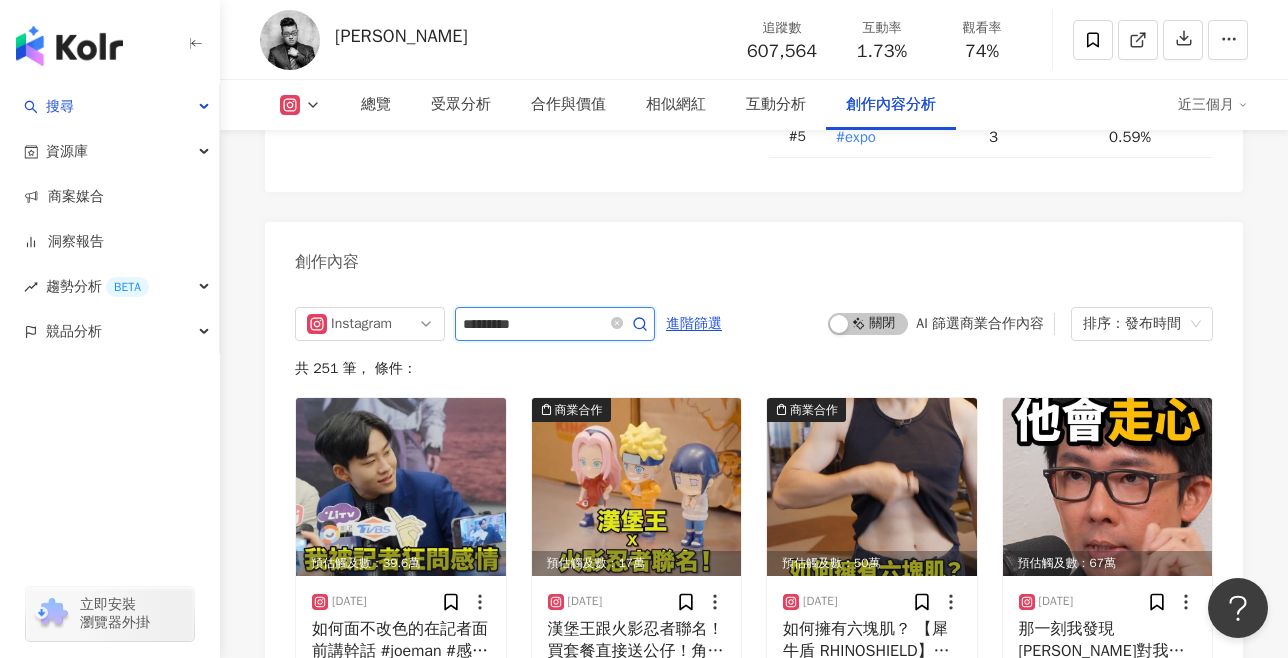type on "*********" 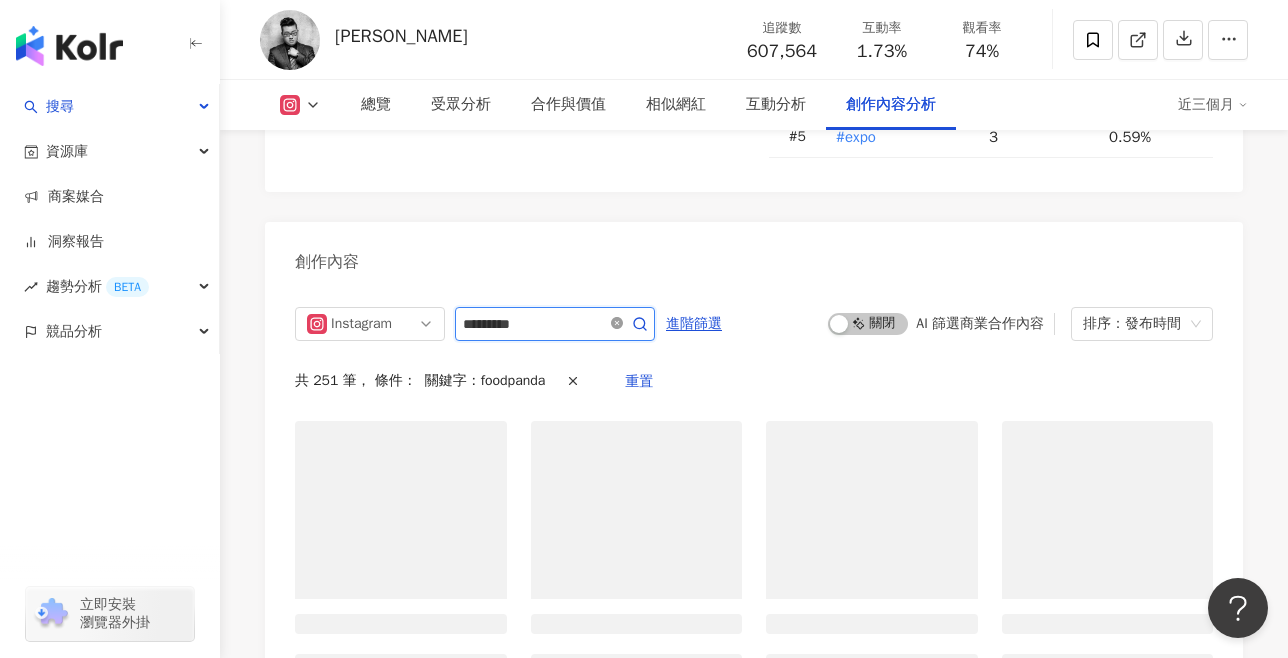 scroll, scrollTop: 6176, scrollLeft: 0, axis: vertical 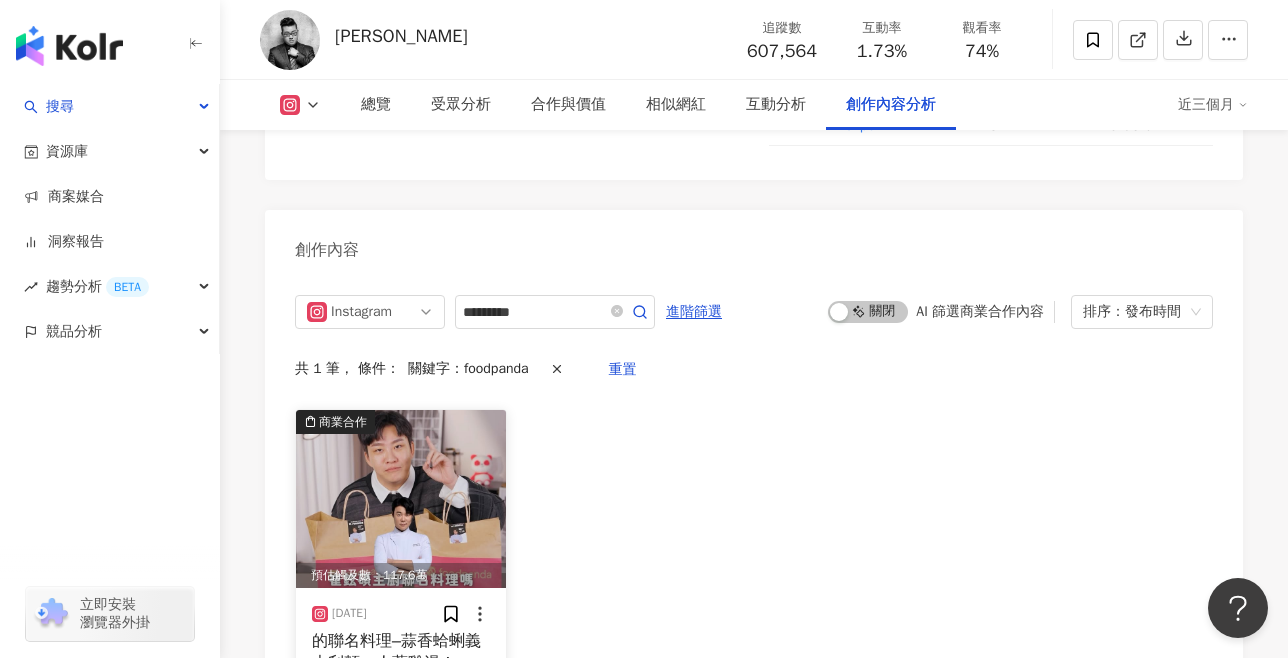 click on "的聯名料理–蒜香蛤蜊義大利麵、人蔘雞湯！ foodpanda 專屬！
現在輸入優惠" at bounding box center [401, 652] 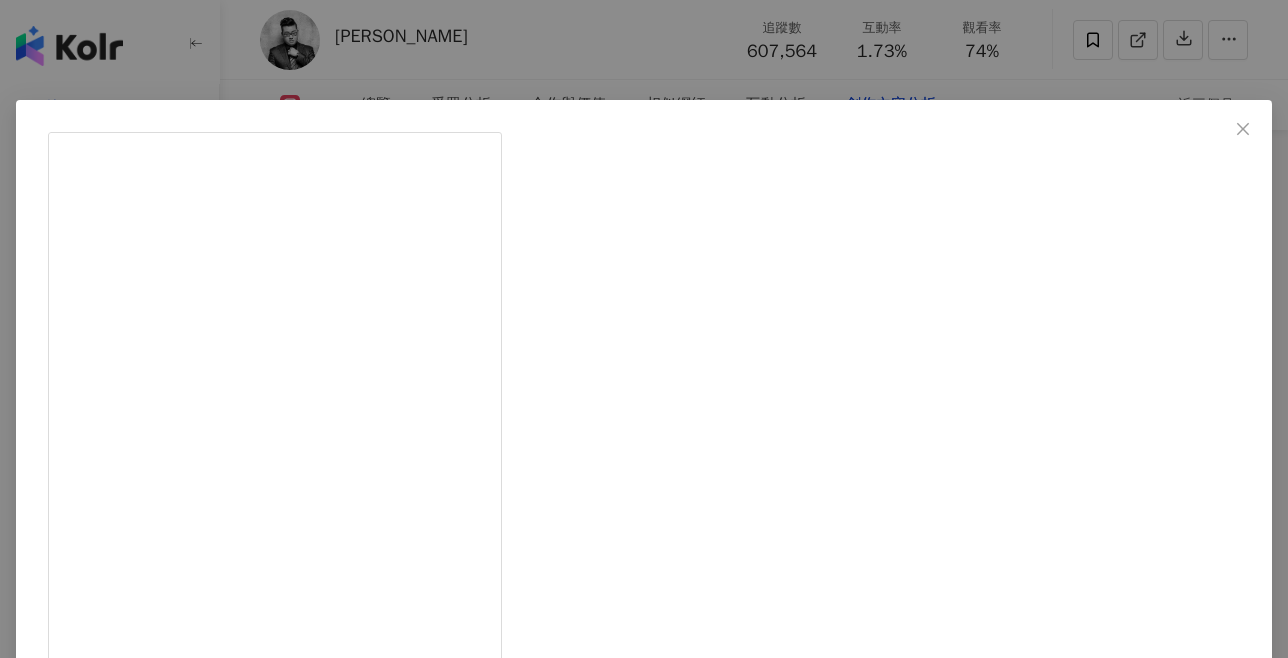 scroll, scrollTop: 0, scrollLeft: 0, axis: both 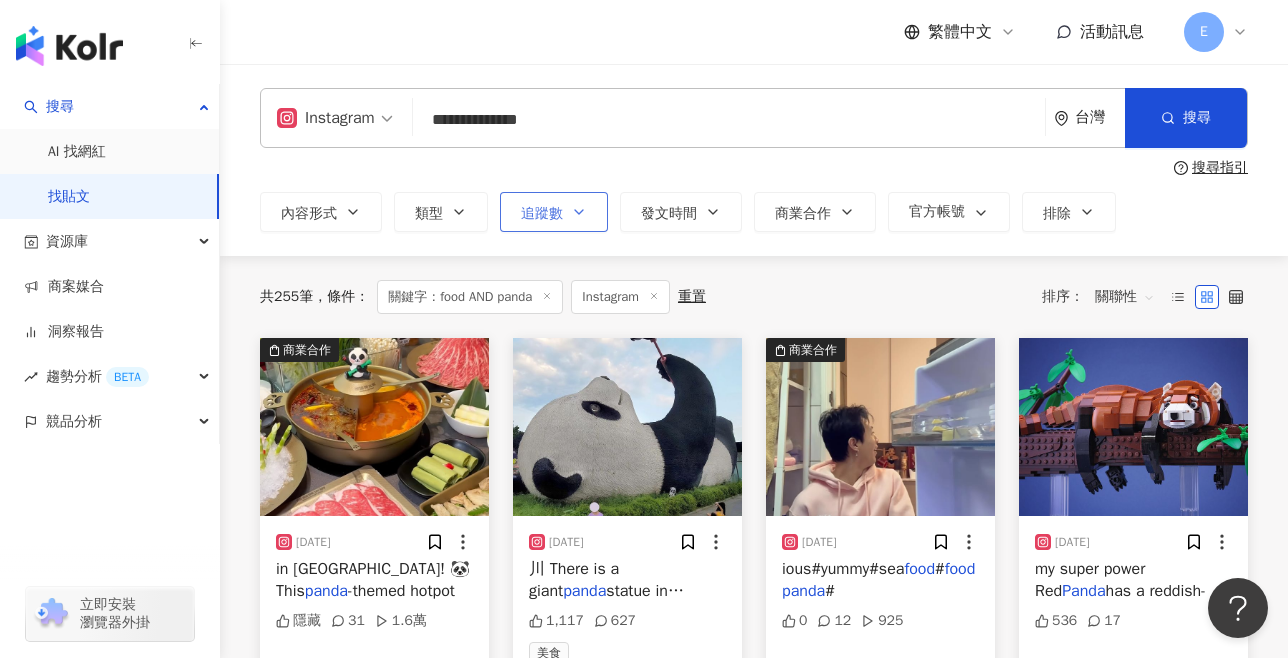 click on "追蹤數" at bounding box center (554, 212) 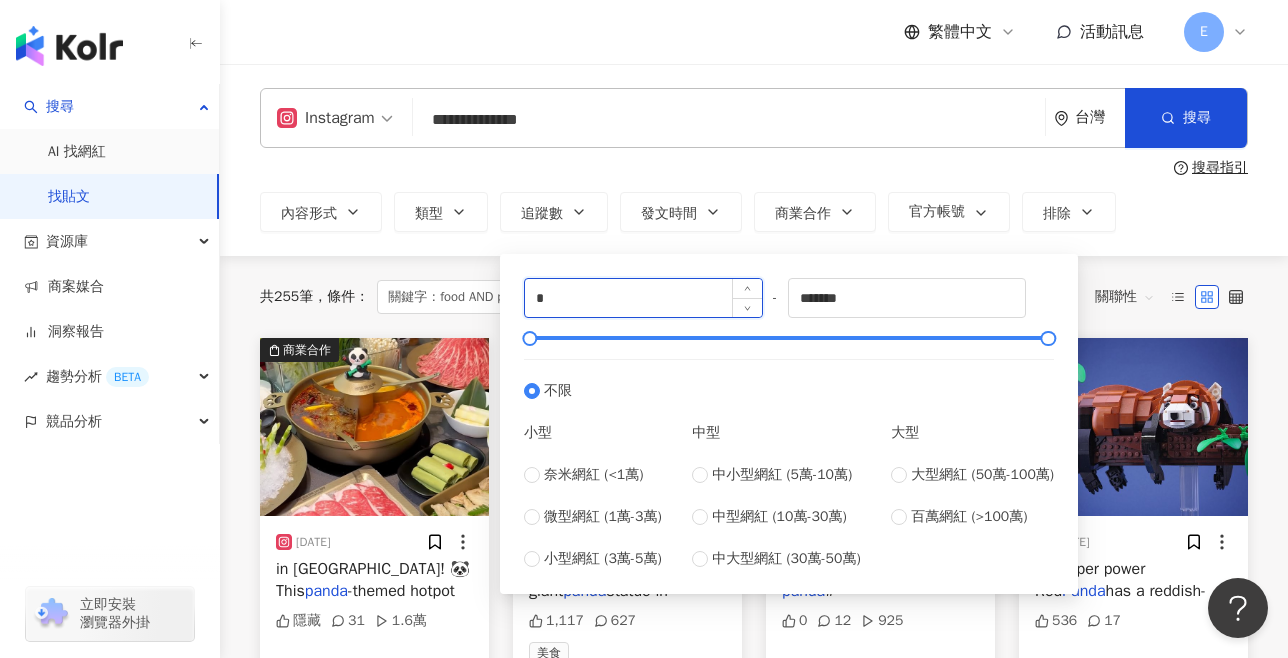 click on "*" at bounding box center (643, 298) 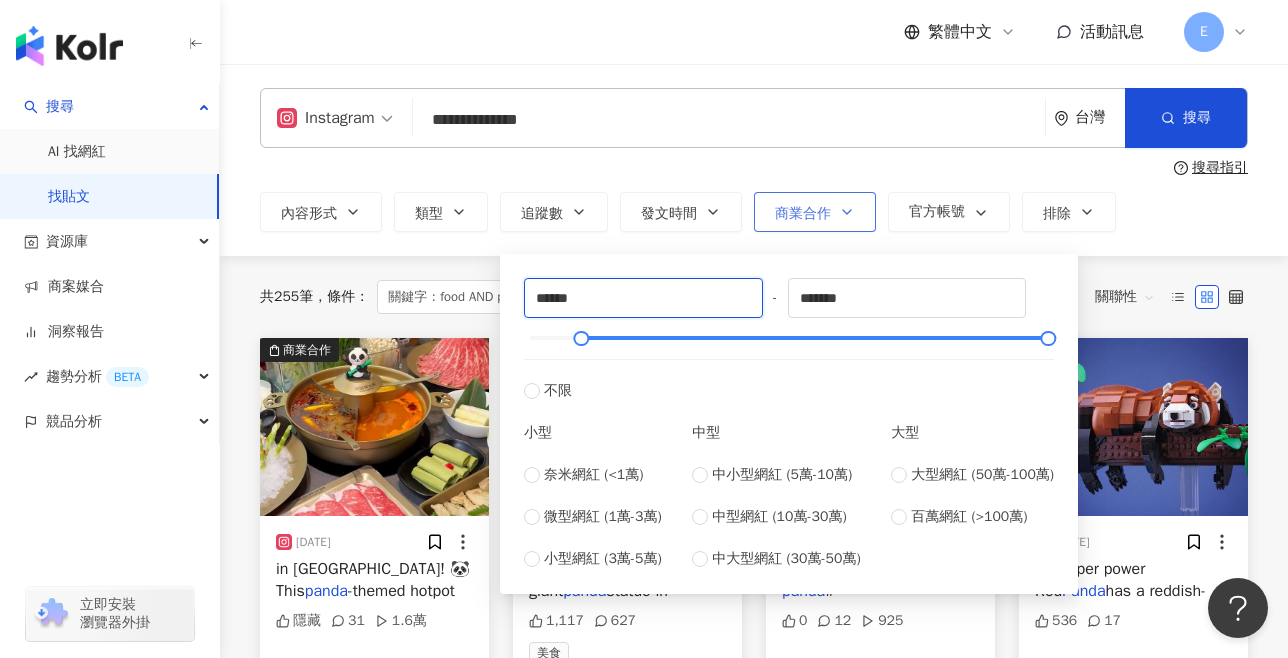 type on "******" 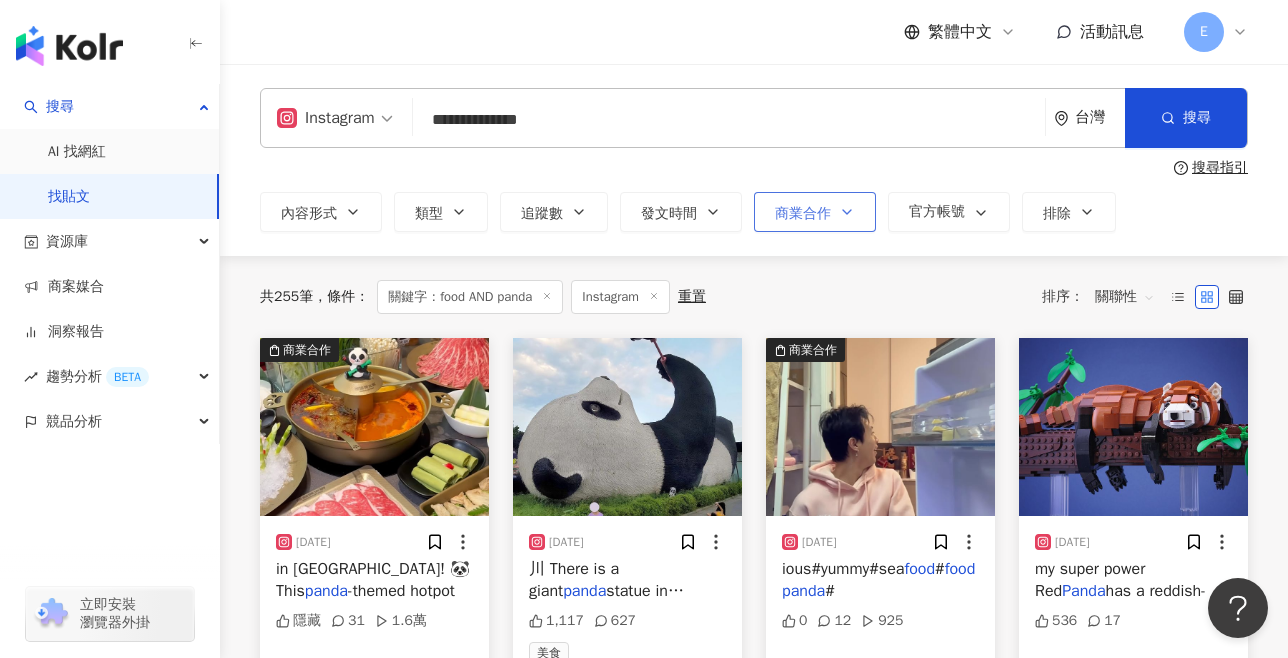 click on "商業合作" at bounding box center [803, 214] 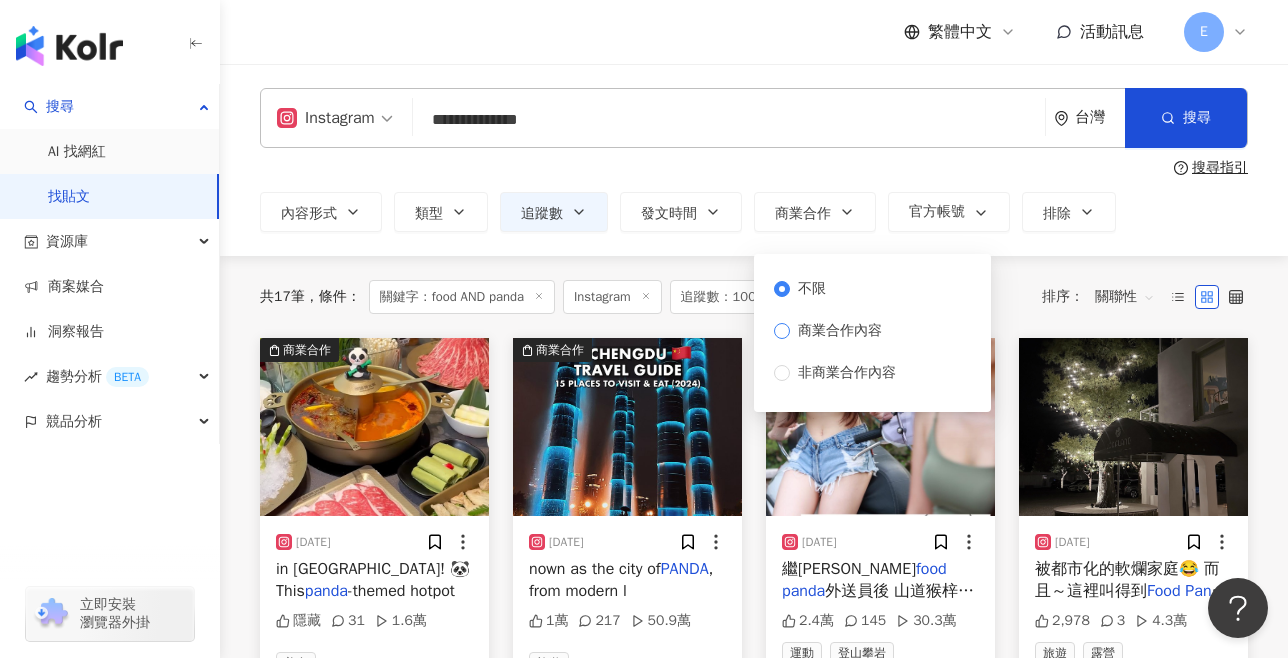 click on "商業合作內容" at bounding box center [840, 331] 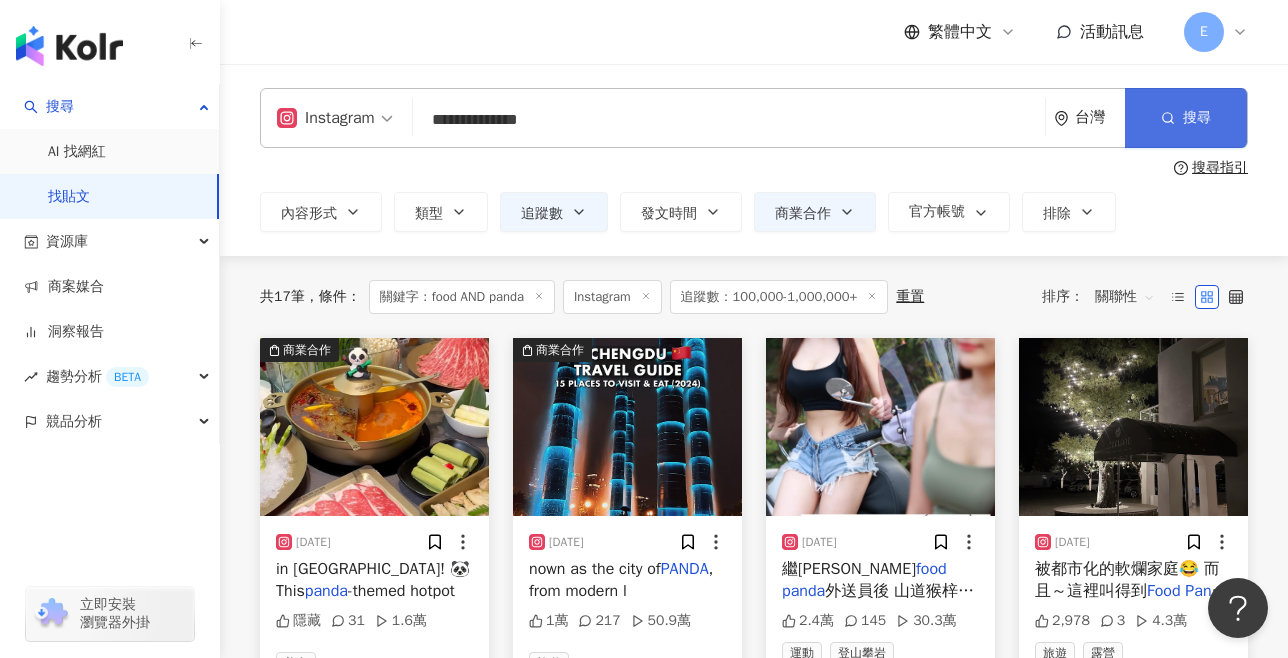 click 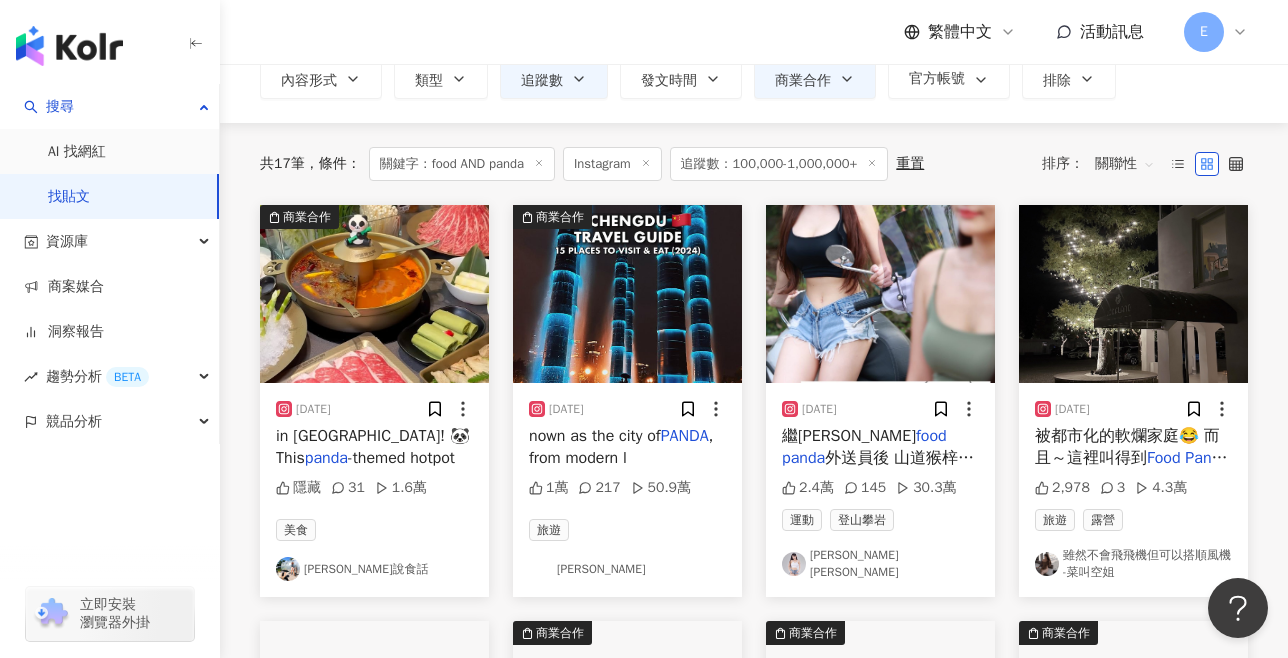 scroll, scrollTop: 138, scrollLeft: 0, axis: vertical 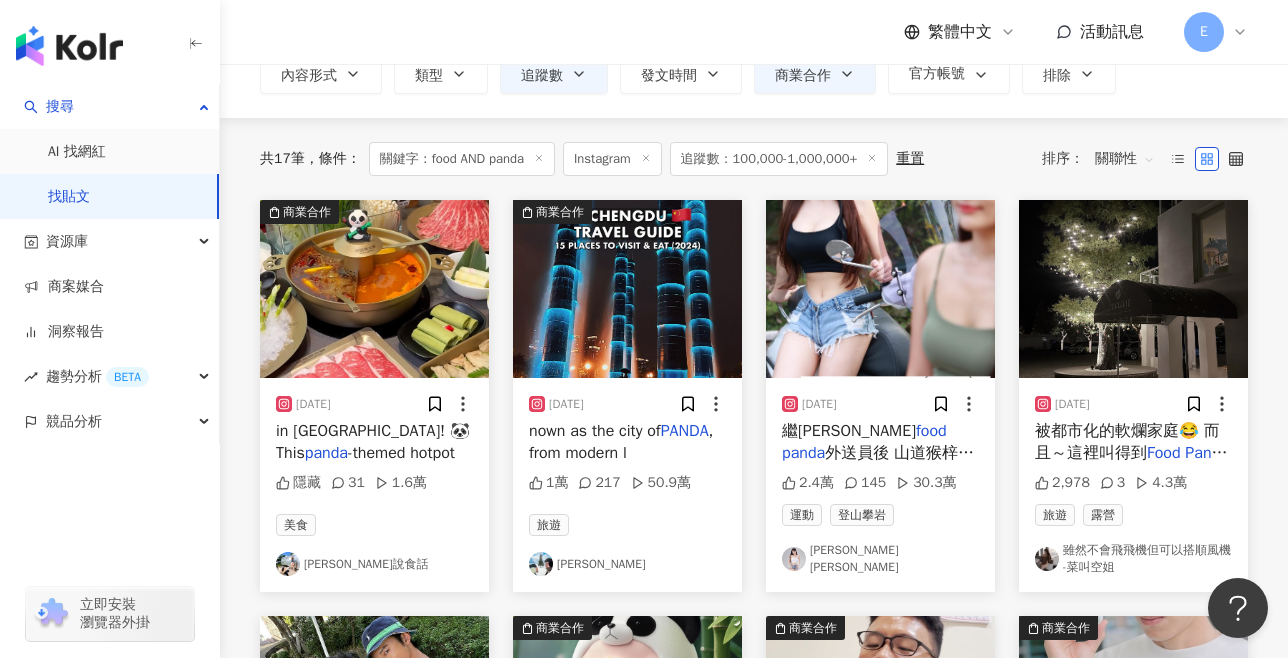 click on "-themed hotpot" at bounding box center (401, 453) 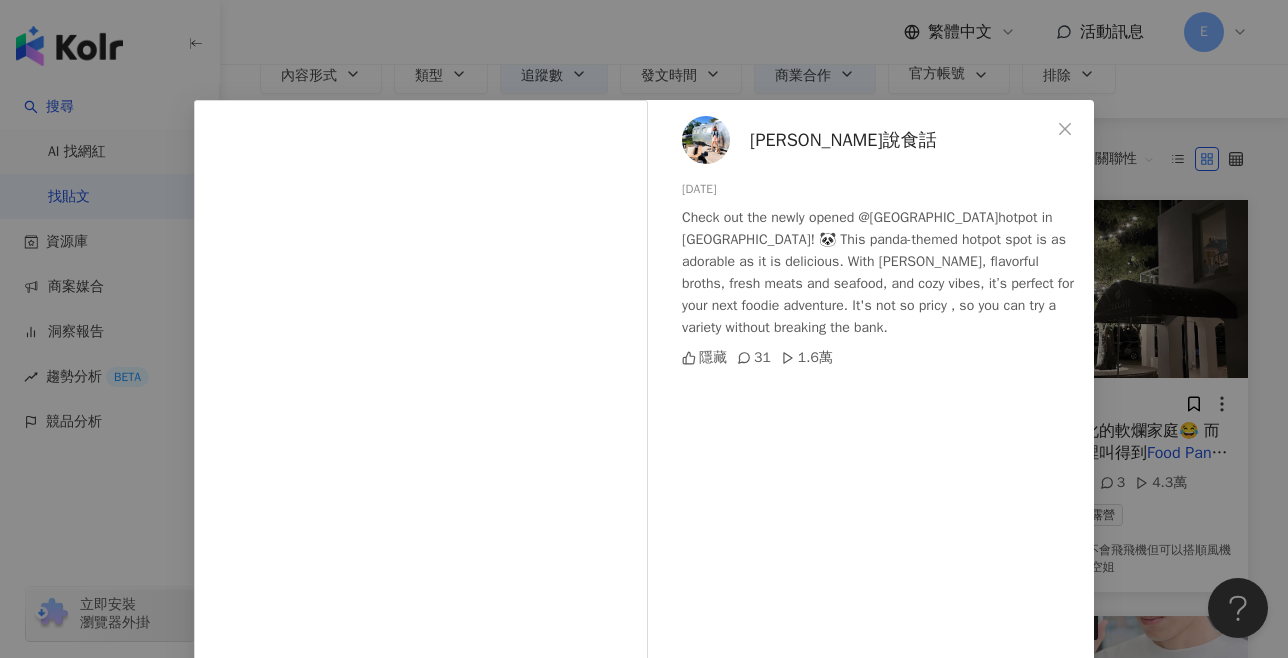 click on "艾爾莎說食話  2024/12/7 Check out the newly opened @nanshan.hotpot in Bayside! 🐼 This panda-themed hotpot spot is as adorable as it is delicious. With rich, flavorful broths, fresh meats and seafood, and cozy vibes, it’s perfect for your next foodie adventure. It's not so pricy , so you can try a variety without breaking the bank. 隱藏 31 1.6萬 查看原始貼文" at bounding box center [644, 329] 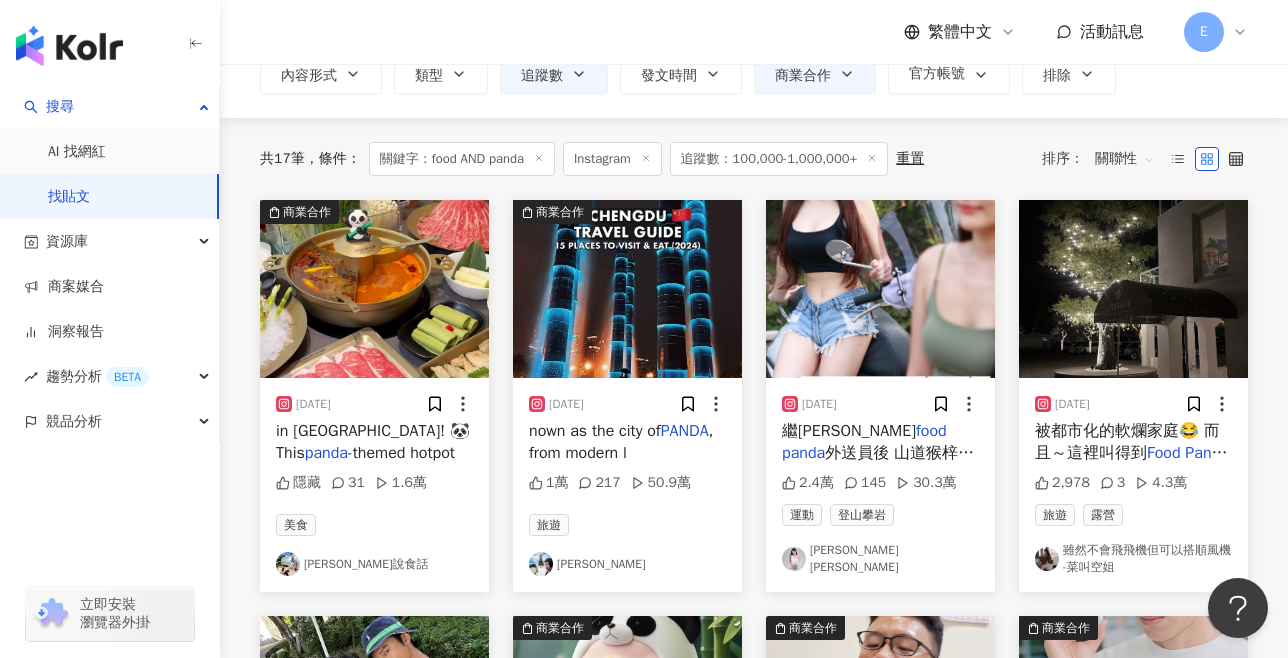 click on "繼上次 food   panda 外送員後
山道猴梓與山友ㄉ合跳系列" at bounding box center (880, 442) 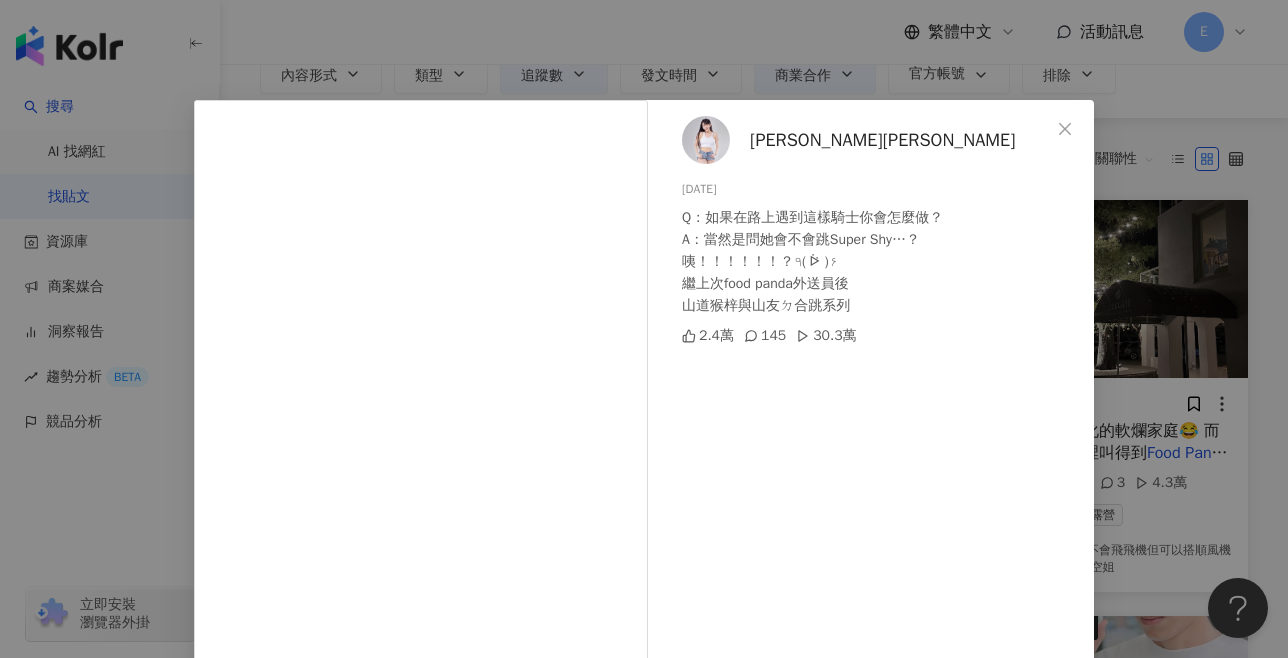 click on "梓梓董梓甯 2023/9/4 Q：如果在路上遇到這樣騎士你會怎麼做？
A：當然是問她會不會跳Super Shy…？
咦！！！！！！？٩( ᐖ )۶
繼上次food panda外送員後
山道猴梓與山友ㄉ合跳系列 2.4萬 145 30.3萬 查看原始貼文" at bounding box center (644, 329) 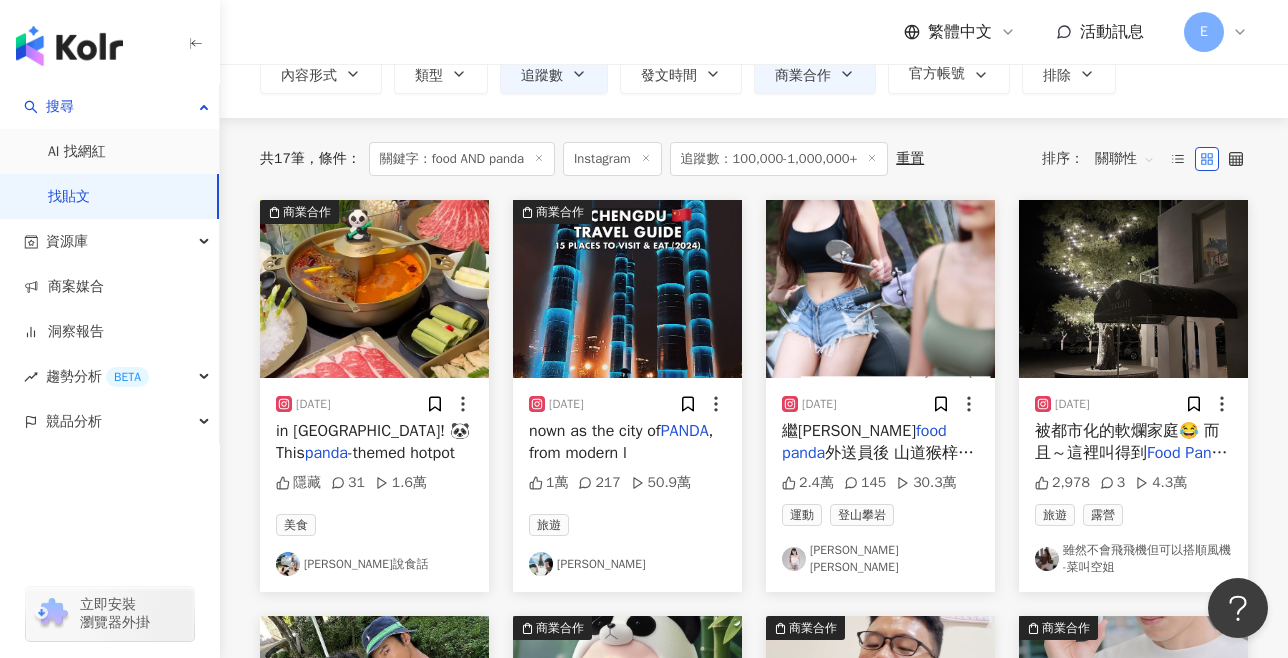 scroll, scrollTop: 156, scrollLeft: 0, axis: vertical 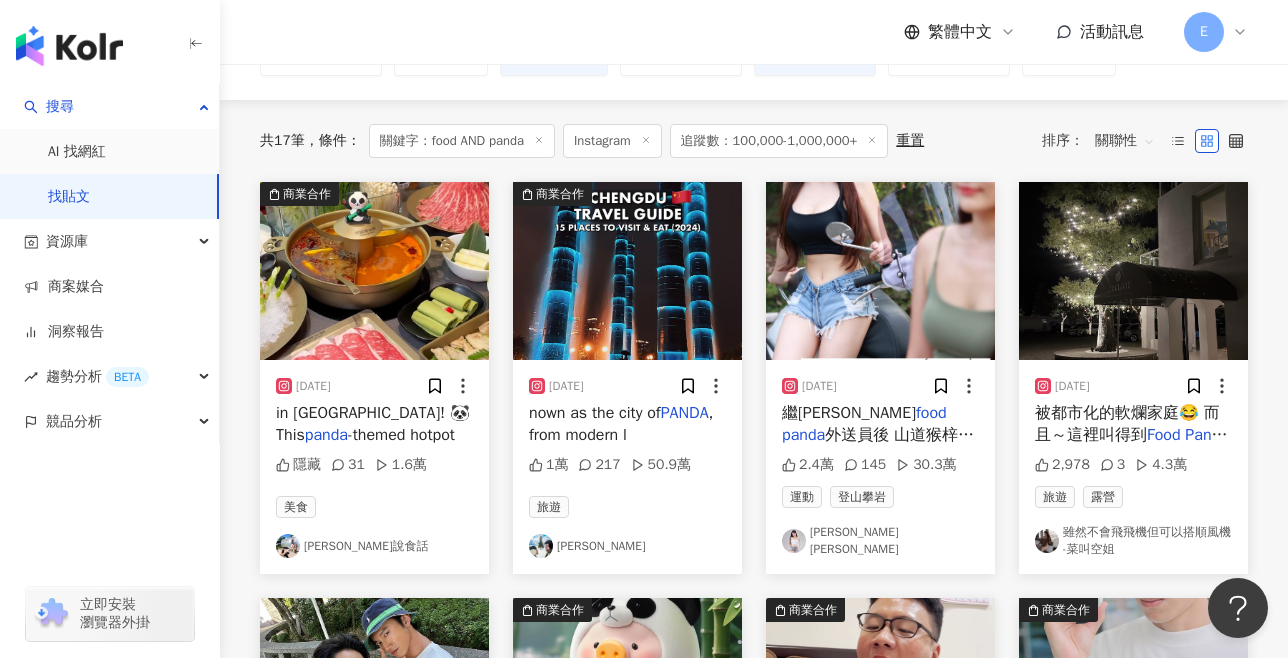 click on "被都市化的軟爛家庭😂
而且～這裡叫得到 Food   Panda 🐼
沒有比這更都市" at bounding box center (1133, 424) 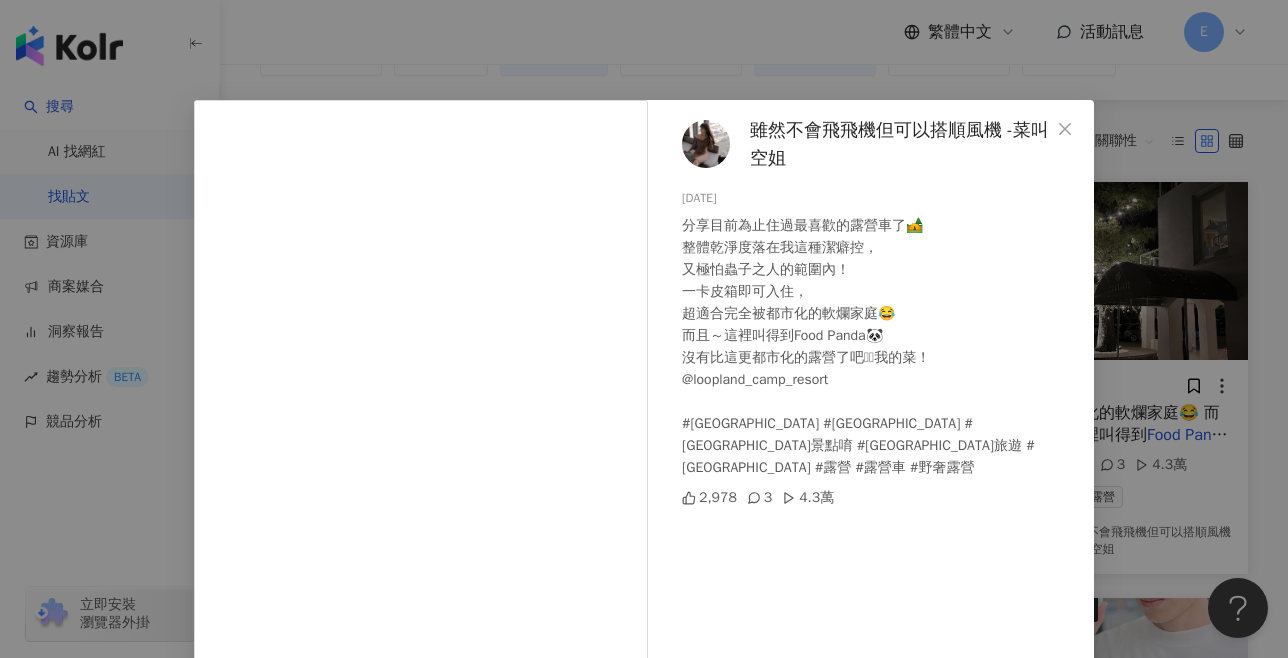 scroll, scrollTop: 23, scrollLeft: 0, axis: vertical 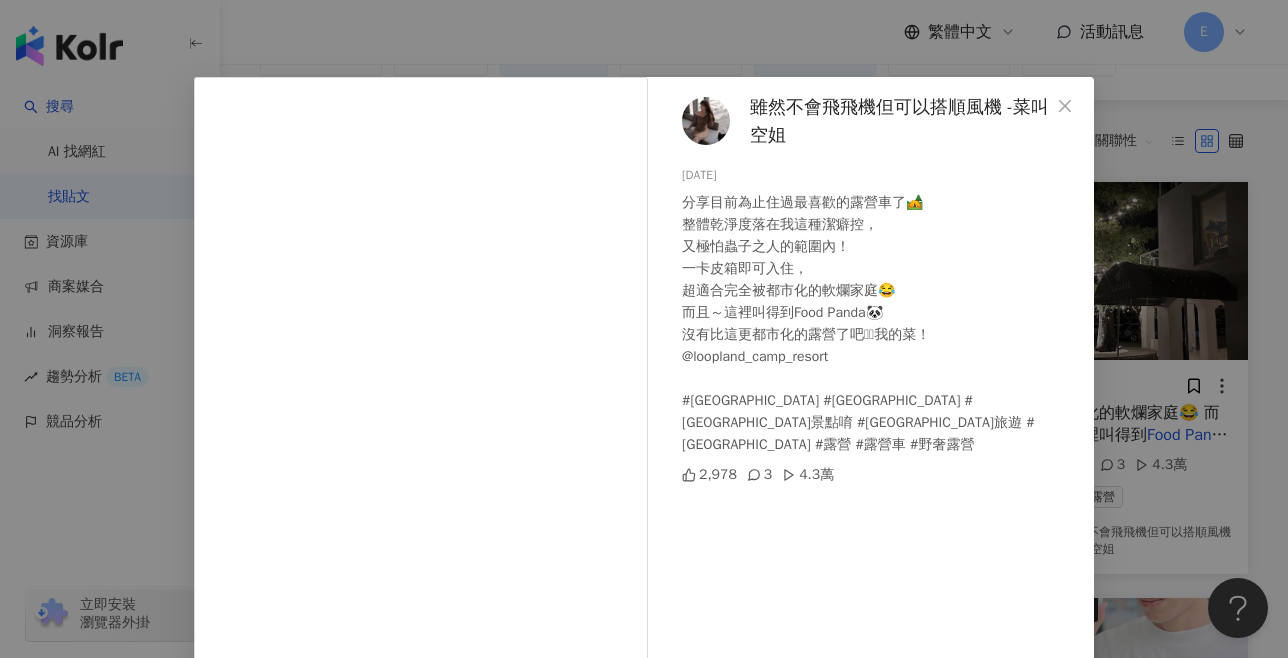 click on "雖然不會飛飛機但可以搭順風機 -菜叫空姐 2023/10/2 分享目前為止住過最喜歡的露營車了🏕️
整體乾淨度落在我這種潔癖控，
又極怕蟲子之人的範圍內！
一卡皮箱即可入住，
超適合完全被都市化的軟爛家庭😂
而且～這裡叫得到Food Panda🐼
沒有比這更都市化的露營了吧🫰🏻我的菜！
@loopland_camp_resort
#宜蘭住宿 #宜蘭 #宜蘭景點唷 #宜蘭旅遊 #宜蘭民宿 #露營 #露營車 #野奢露營 2,978 3 4.3萬 查看原始貼文" at bounding box center (644, 329) 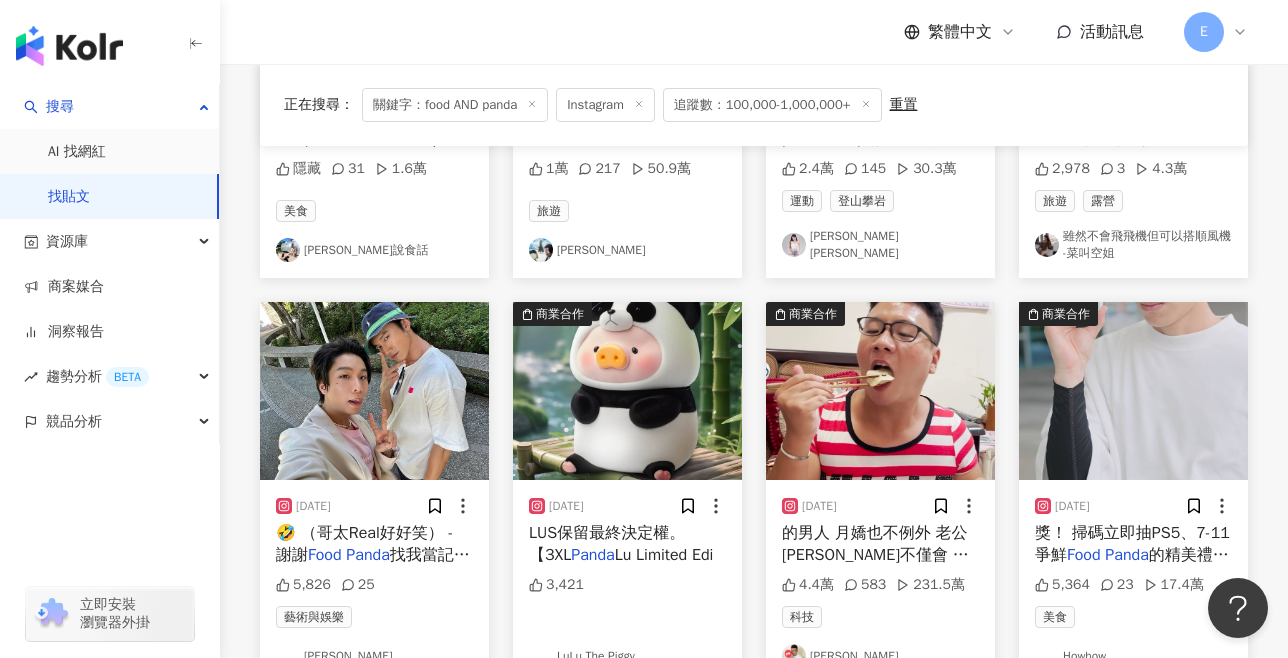 scroll, scrollTop: 490, scrollLeft: 0, axis: vertical 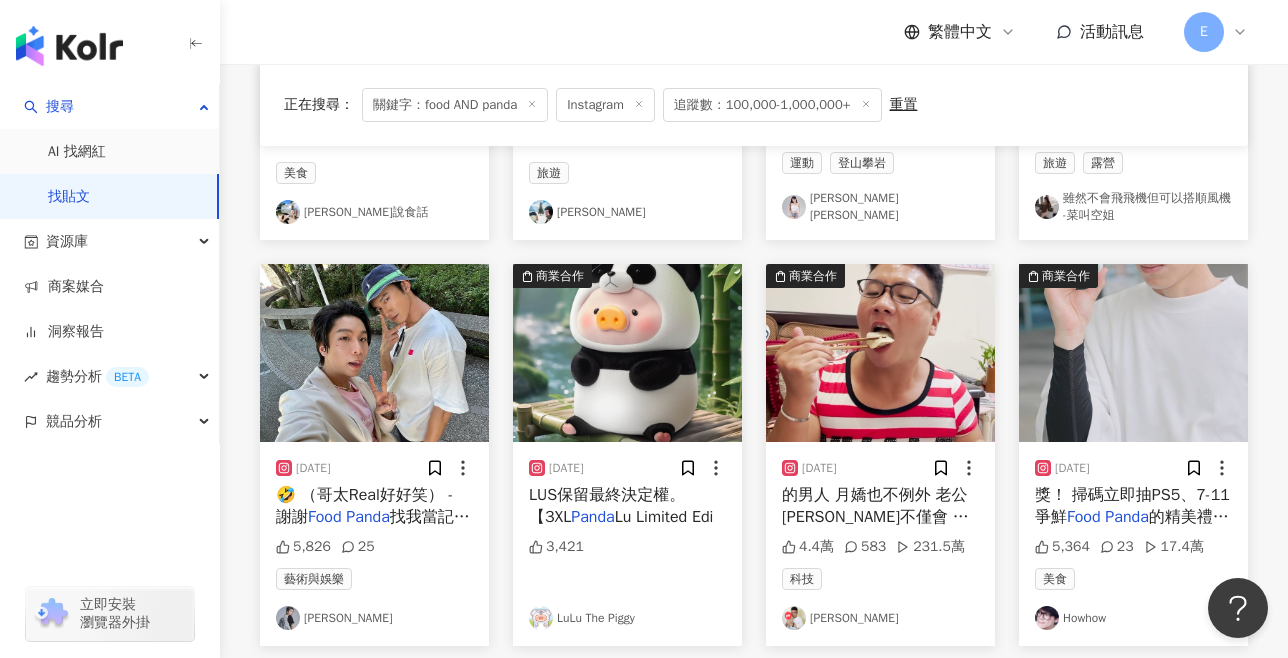 click on "🤣
（哥太Real好好笑）
-
謝謝  Food   Panda 找我當記者會主持人，" at bounding box center (374, 506) 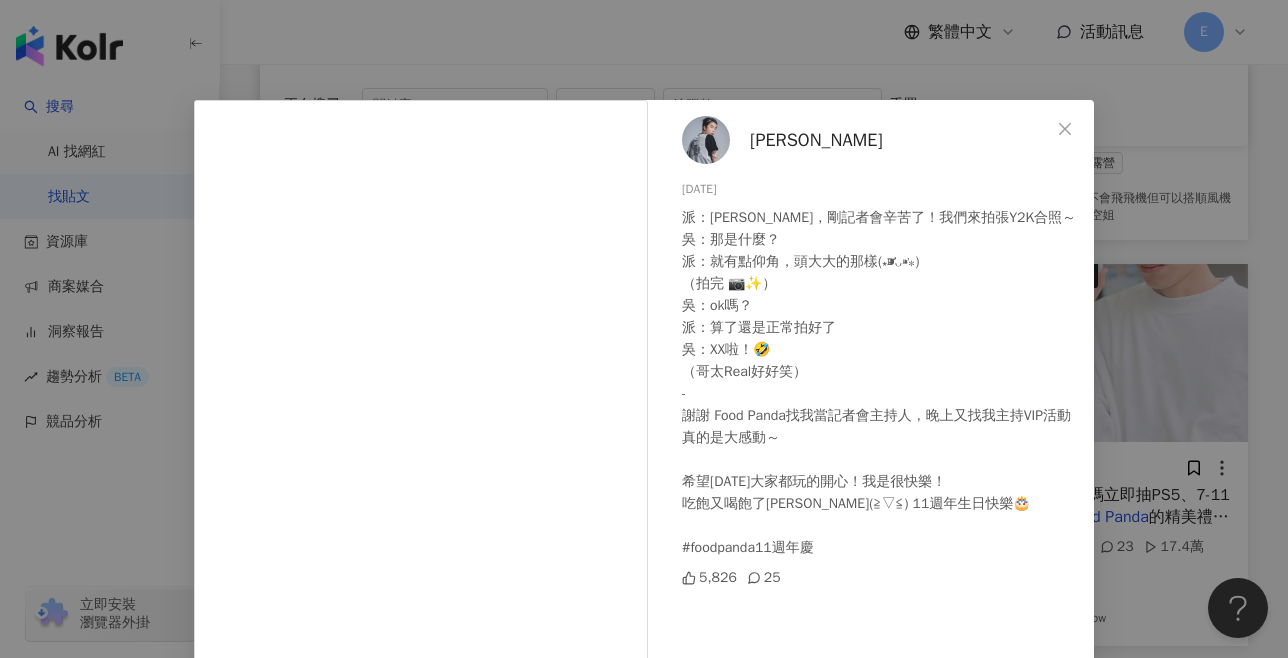click on "Patrick 2023/8/25 派：慷仁哥，剛記者會辛苦了！我們來拍張Y2K合照～
吳：那是什麼？
派：就有點仰角，頭大大的那樣(⁎⁍̴̛ᴗ⁍̴̛⁎)
（拍完 📷✨）
吳：ok嗎？
派：算了還是正常拍好了
吳：XX啦！🤣
（哥太Real好好笑）
-
謝謝 Food Panda找我當記者會主持人，晚上又找我主持VIP活動真的是大感動～
希望今天大家都玩的開心！我是很快樂！
吃飽又喝飽了哈哈哈哈(≧▽≦) 11週年生日快樂🎂
#foodpanda11週年慶 5,826 25 查看原始貼文" at bounding box center [644, 329] 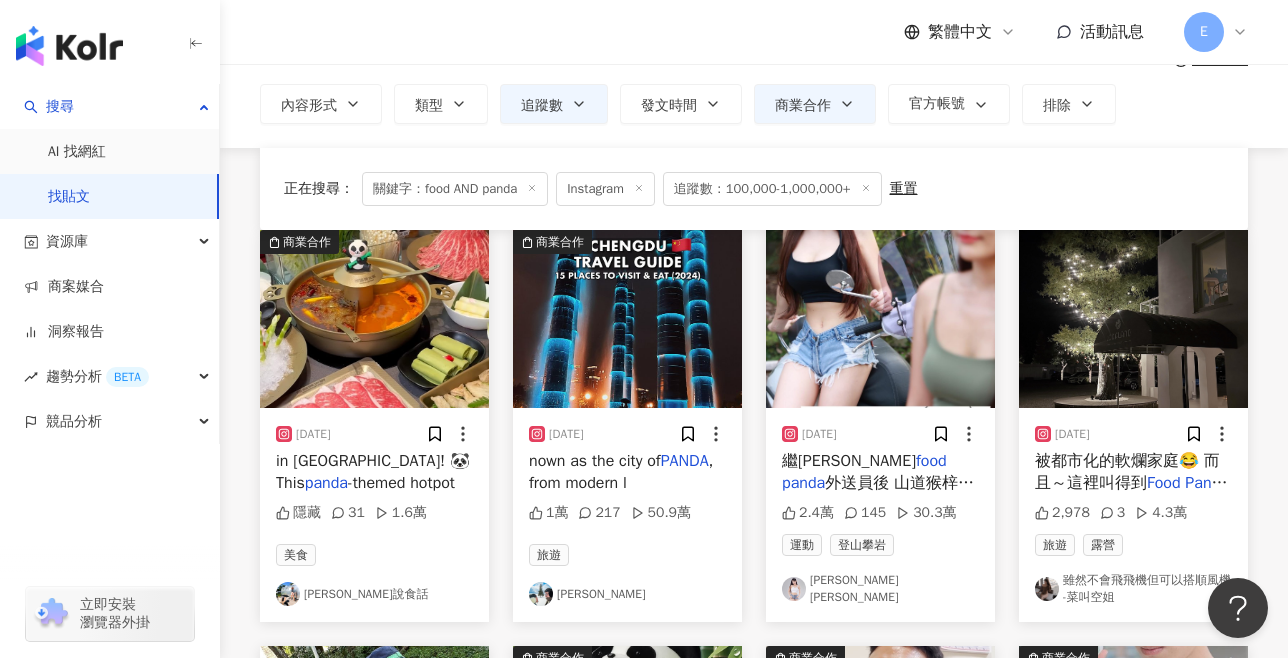 scroll, scrollTop: 0, scrollLeft: 0, axis: both 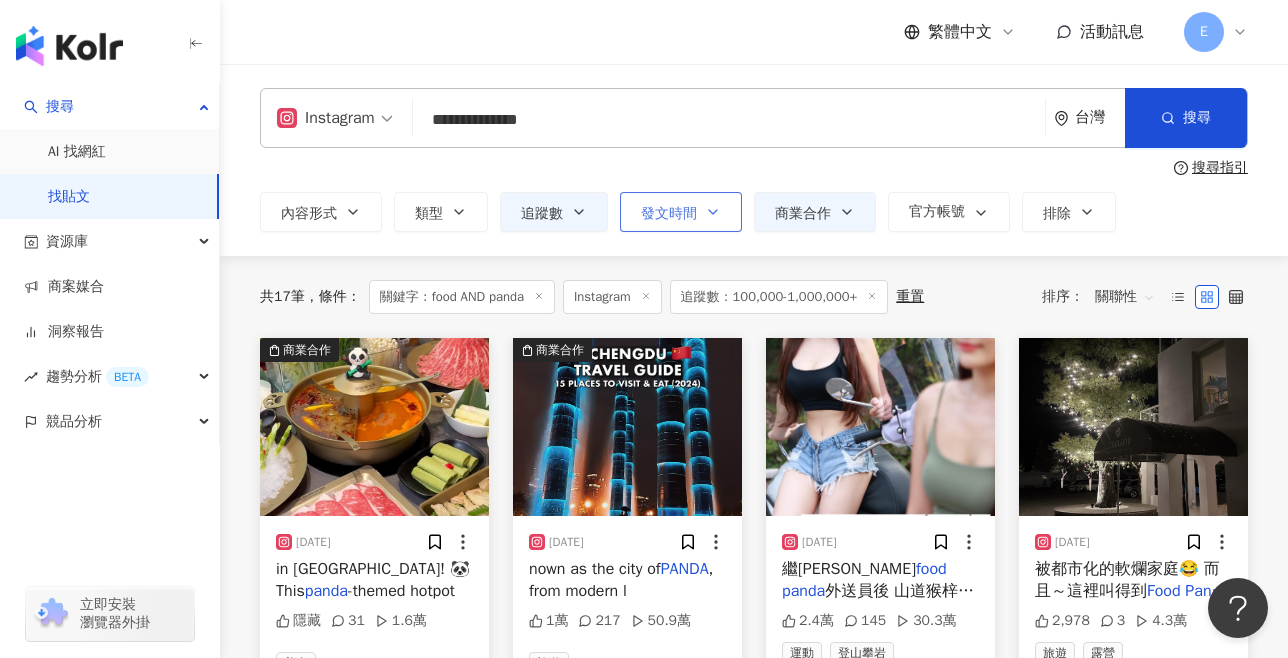 click on "發文時間" at bounding box center [669, 214] 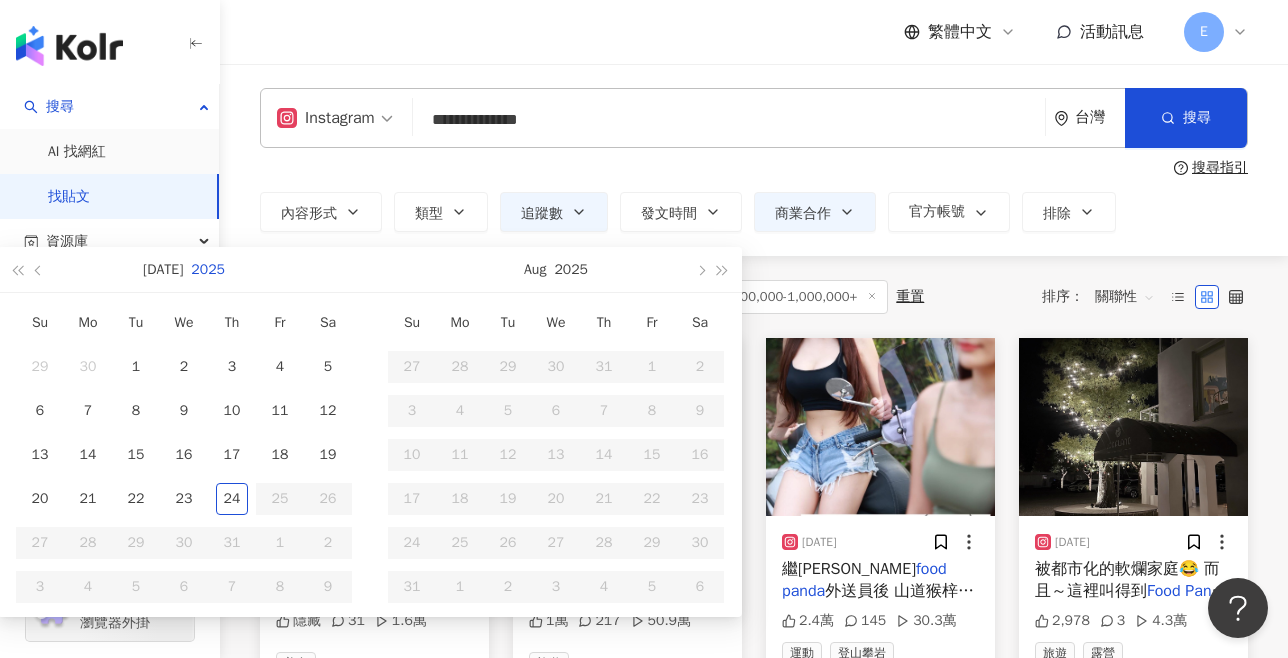 click on "2025" at bounding box center [208, 269] 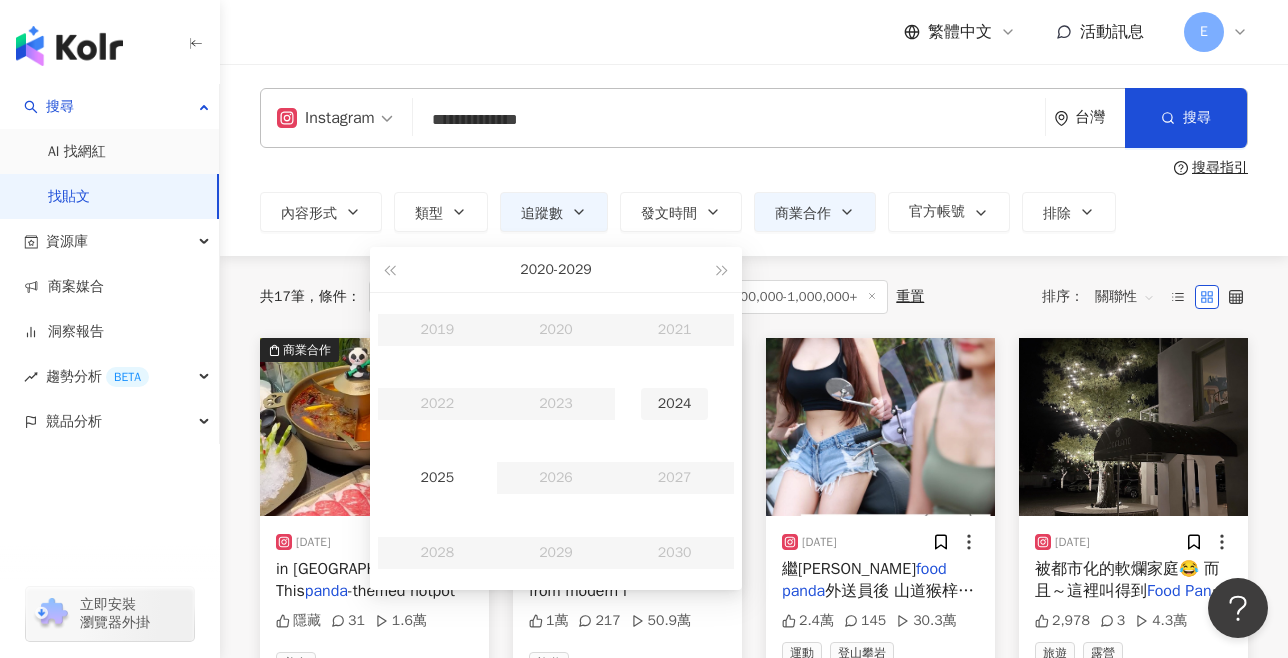 type on "**********" 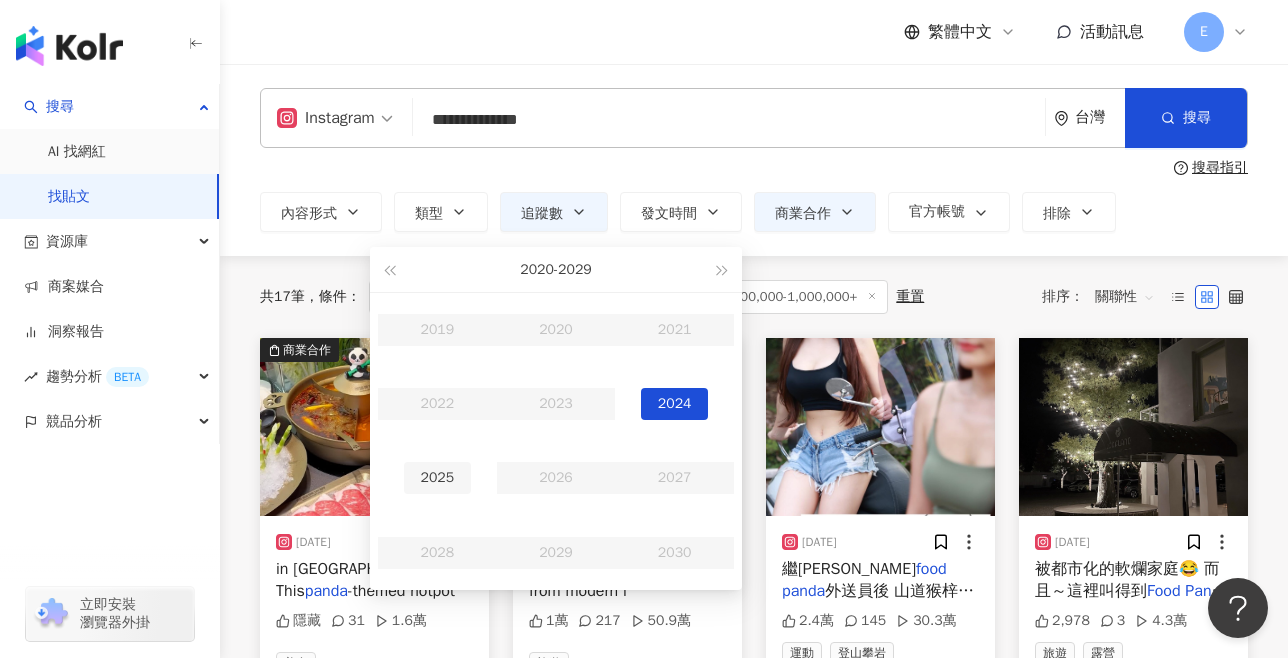 type on "**********" 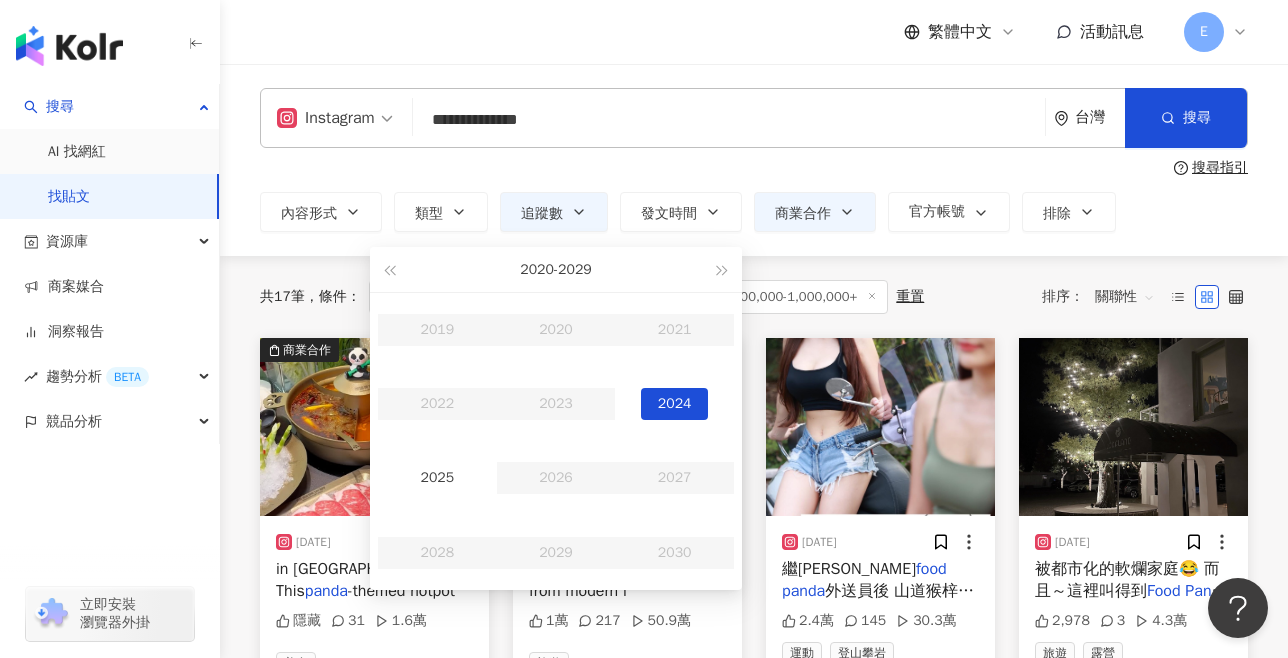 click on "2024" at bounding box center (675, 404) 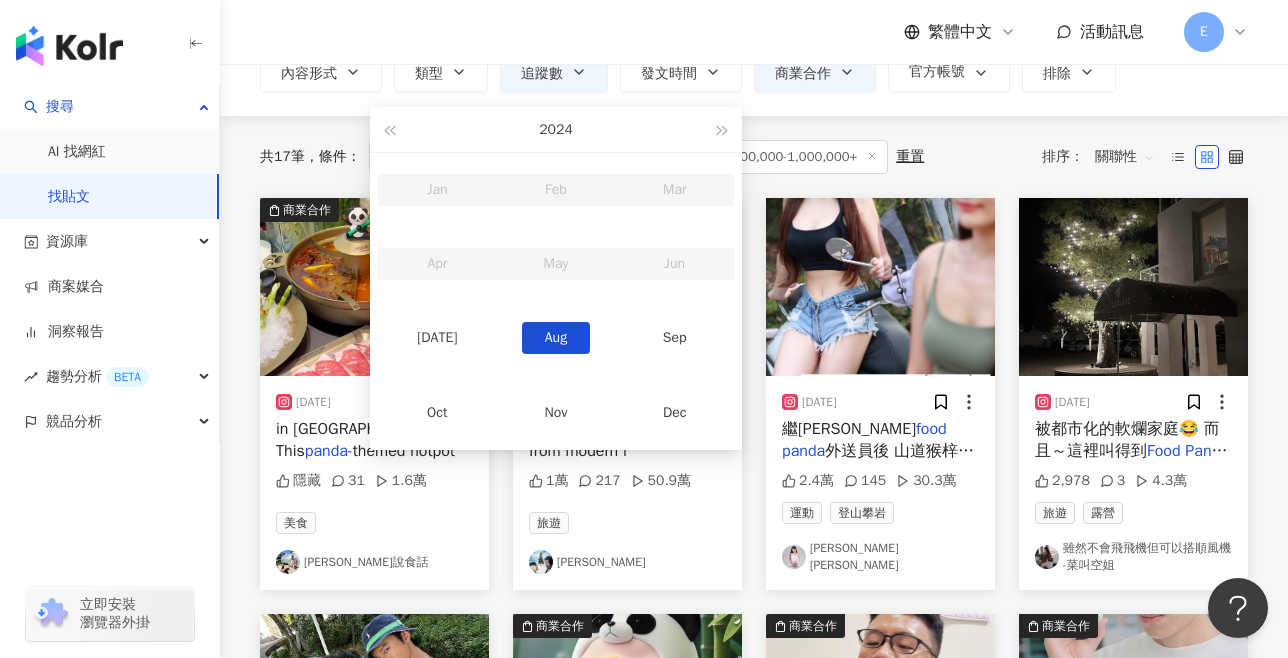 scroll, scrollTop: 63, scrollLeft: 0, axis: vertical 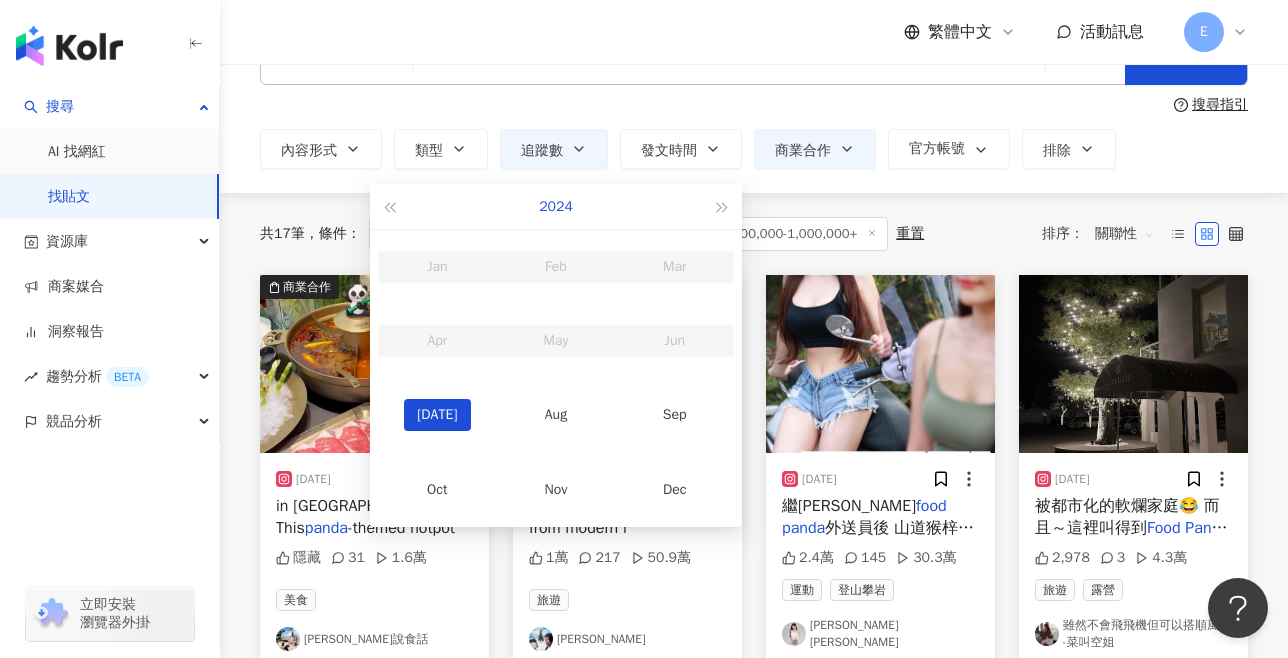 click on "2024" at bounding box center (556, 206) 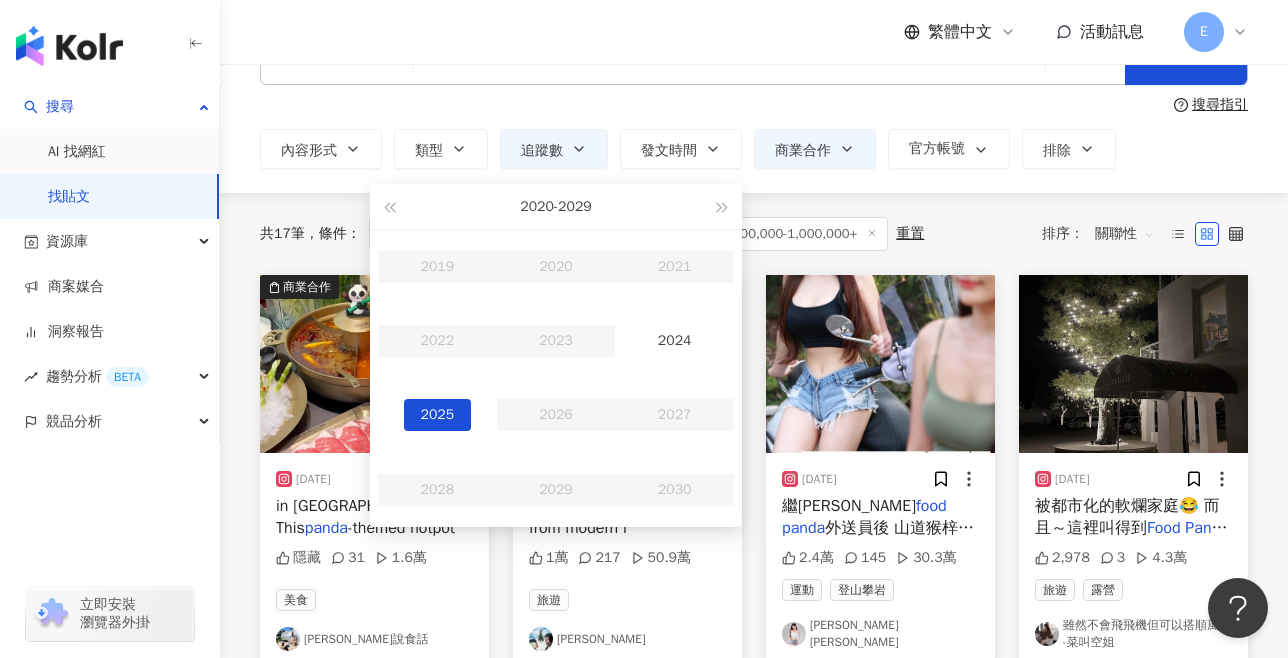 click on "2025" at bounding box center (438, 415) 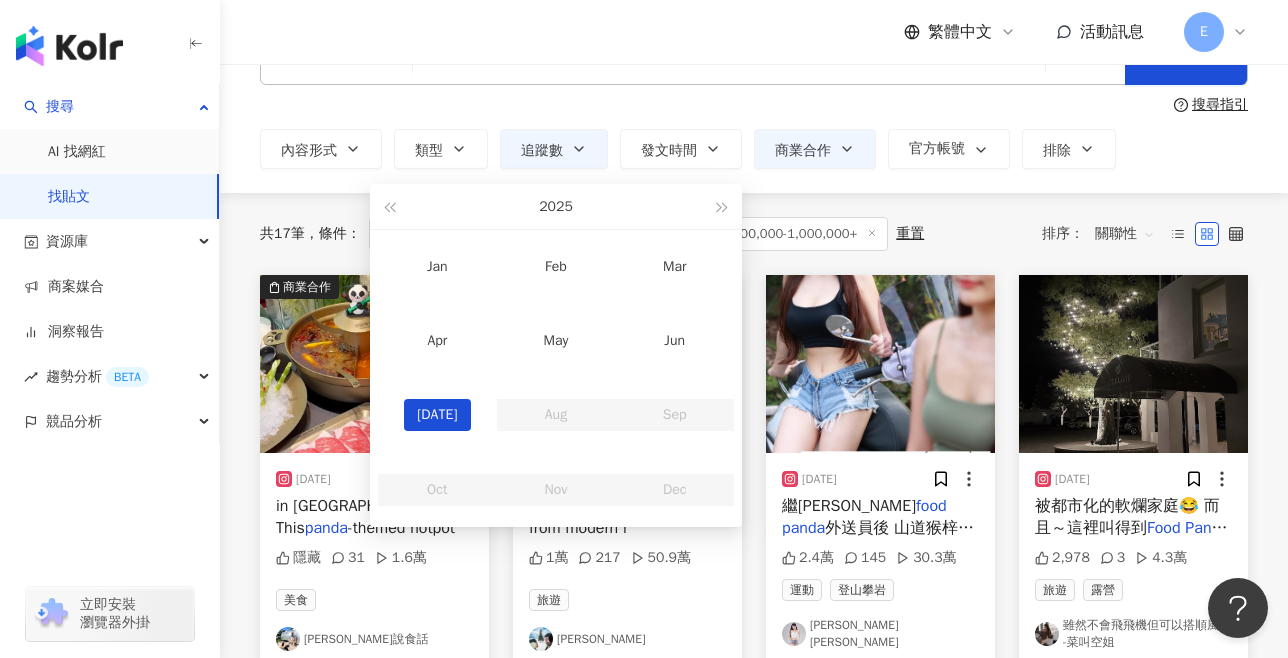 type on "**********" 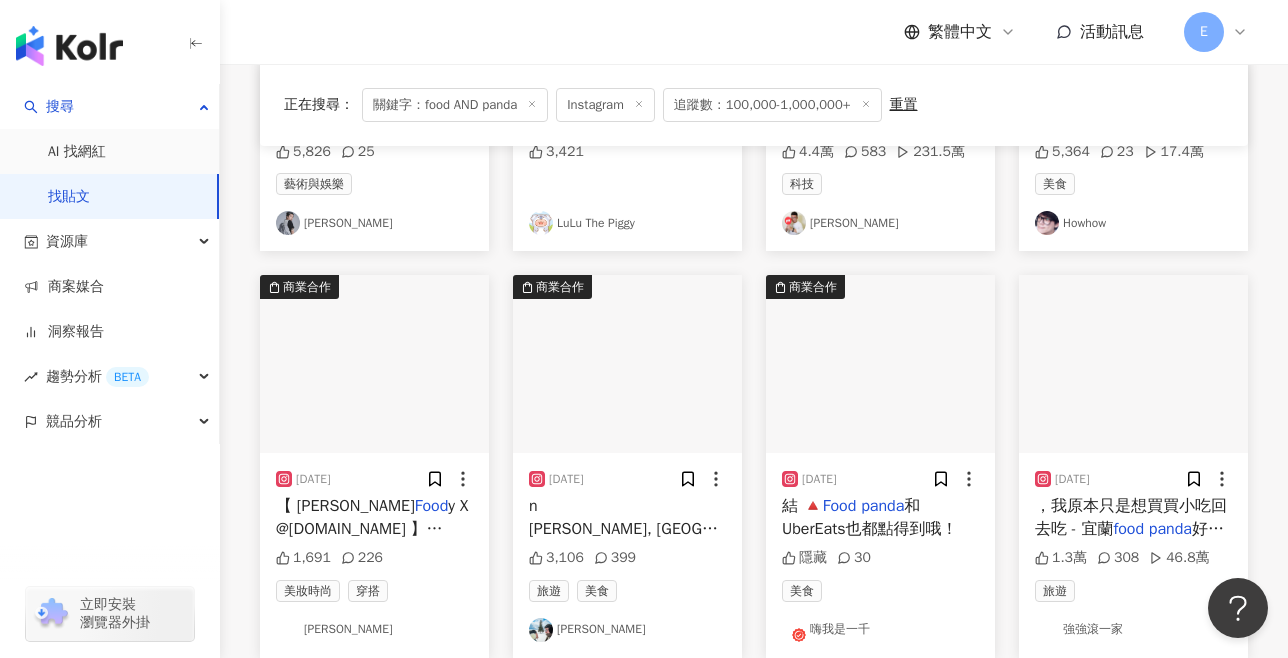 scroll, scrollTop: 1237, scrollLeft: 0, axis: vertical 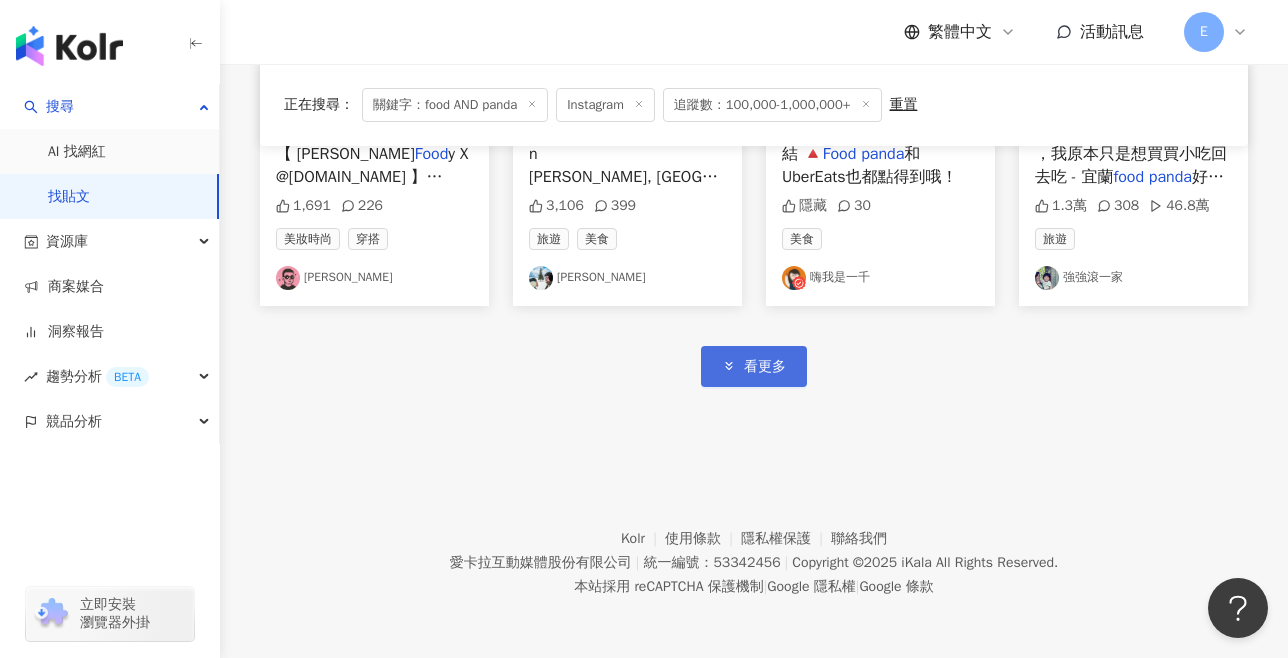 click on "看更多" at bounding box center [754, 366] 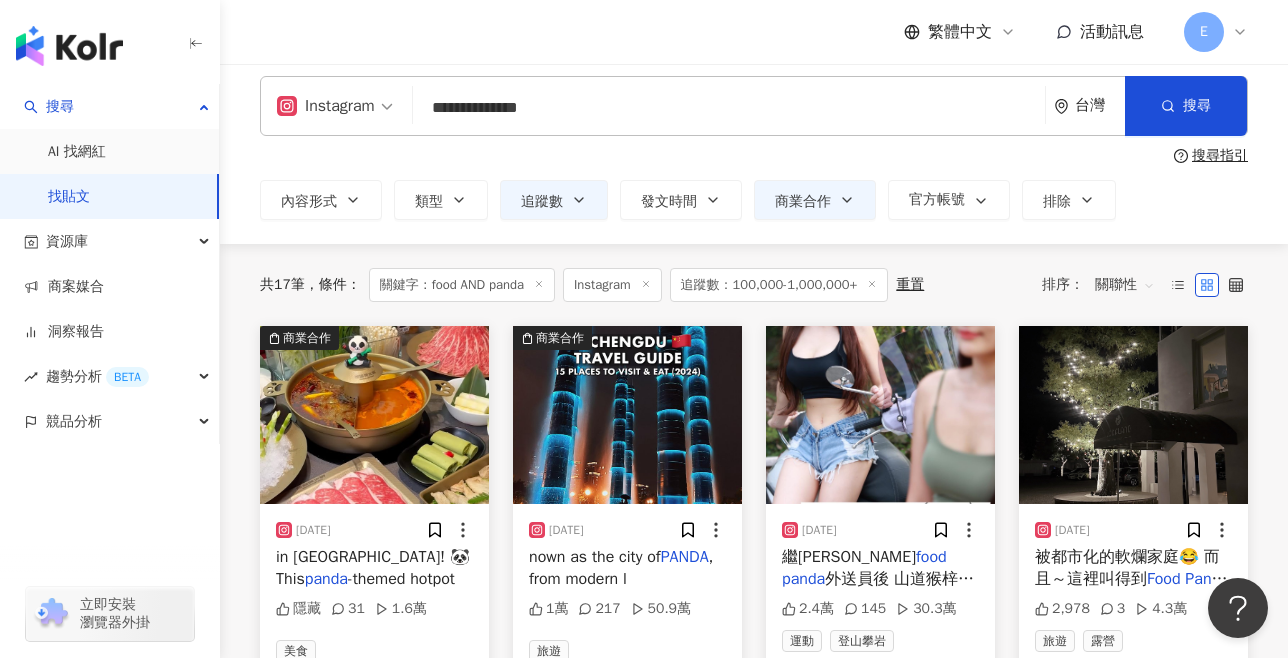 scroll, scrollTop: 16, scrollLeft: 0, axis: vertical 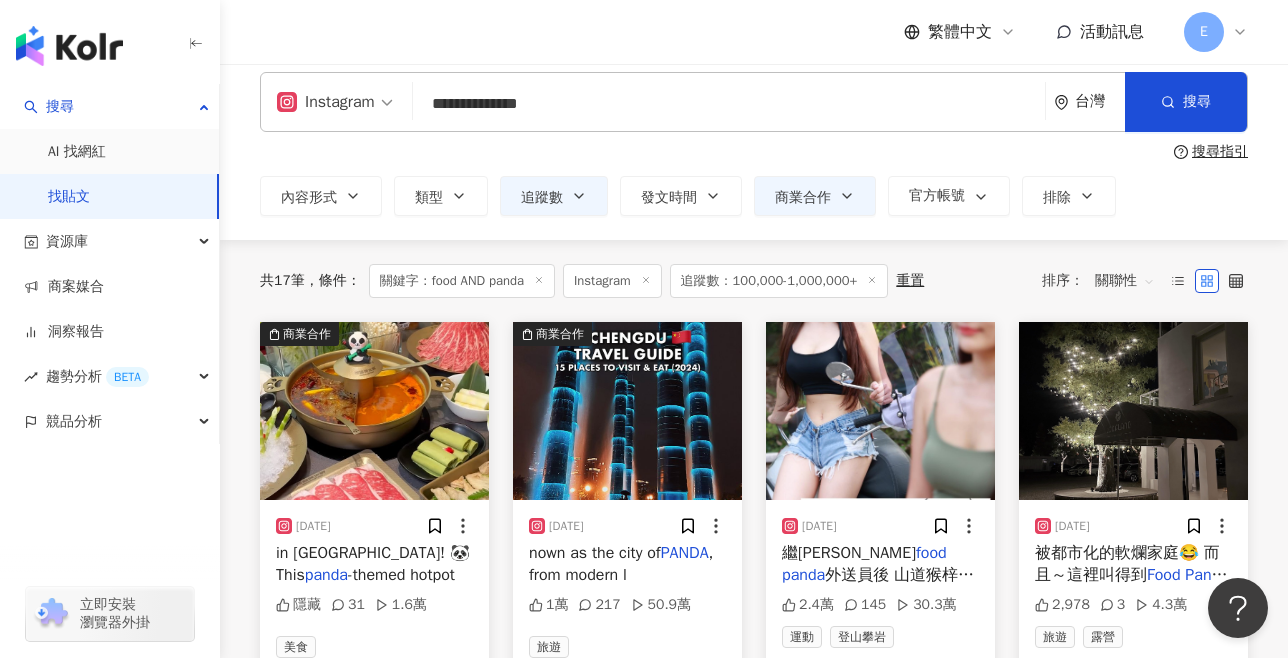 click on "搜尋指引" at bounding box center (1220, 152) 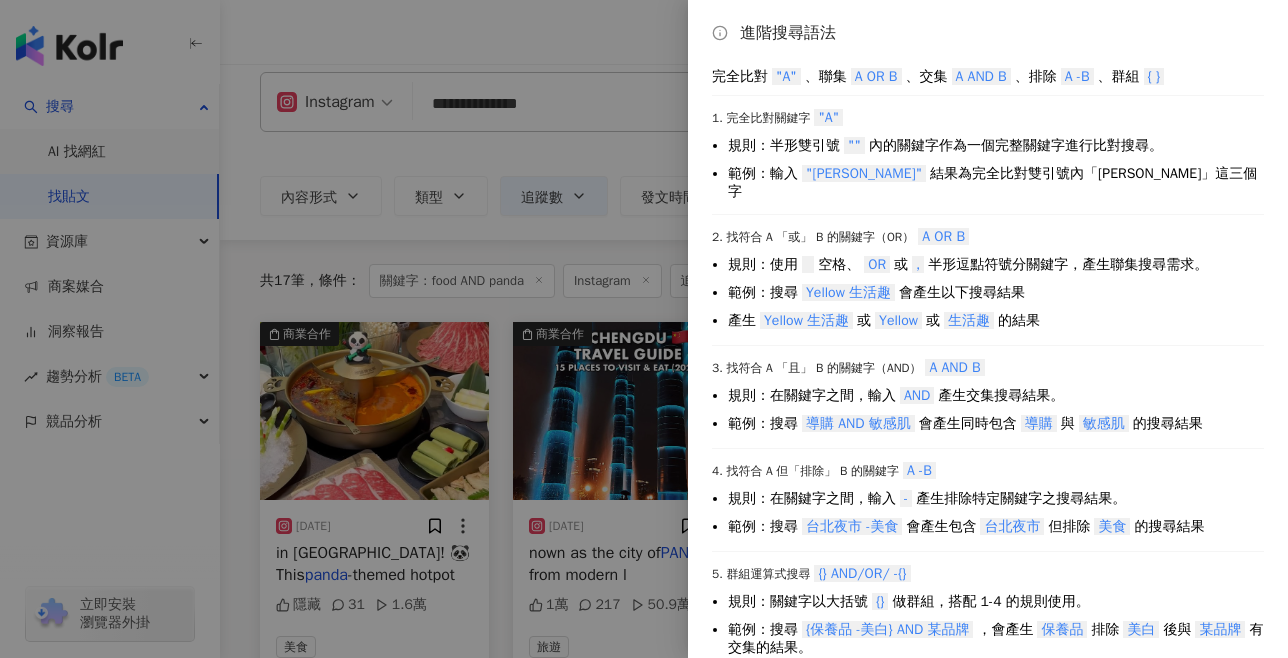 click at bounding box center [644, 329] 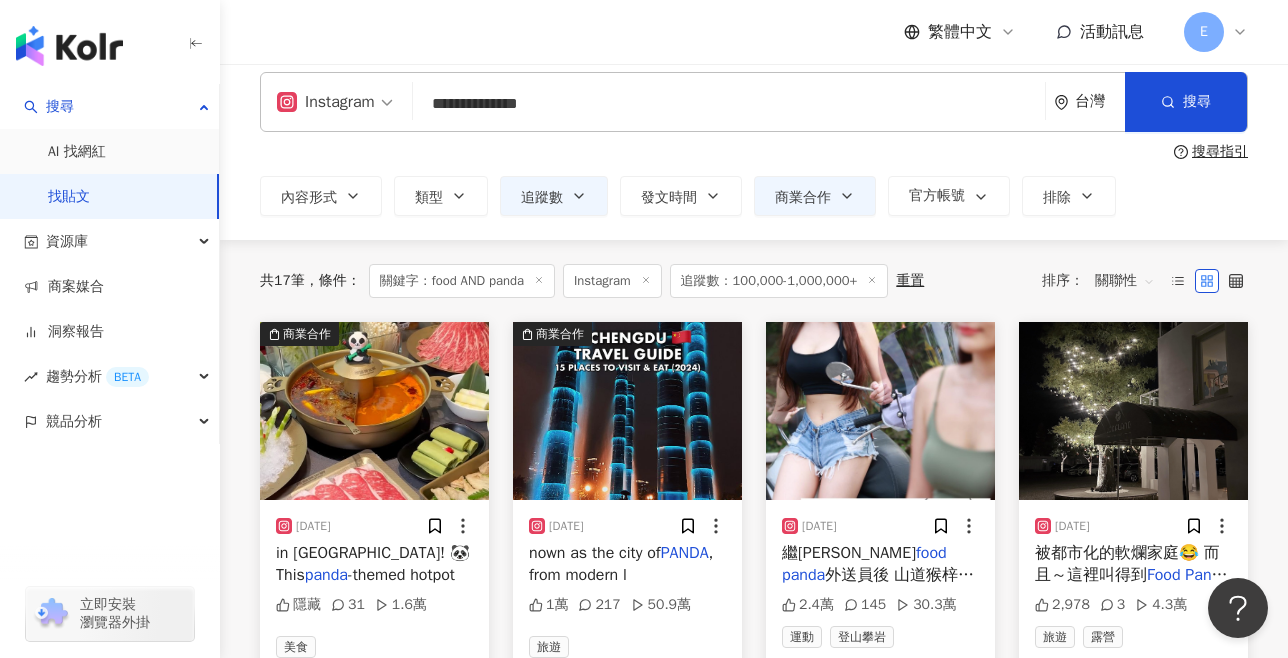 drag, startPoint x: 511, startPoint y: 110, endPoint x: 473, endPoint y: 110, distance: 38 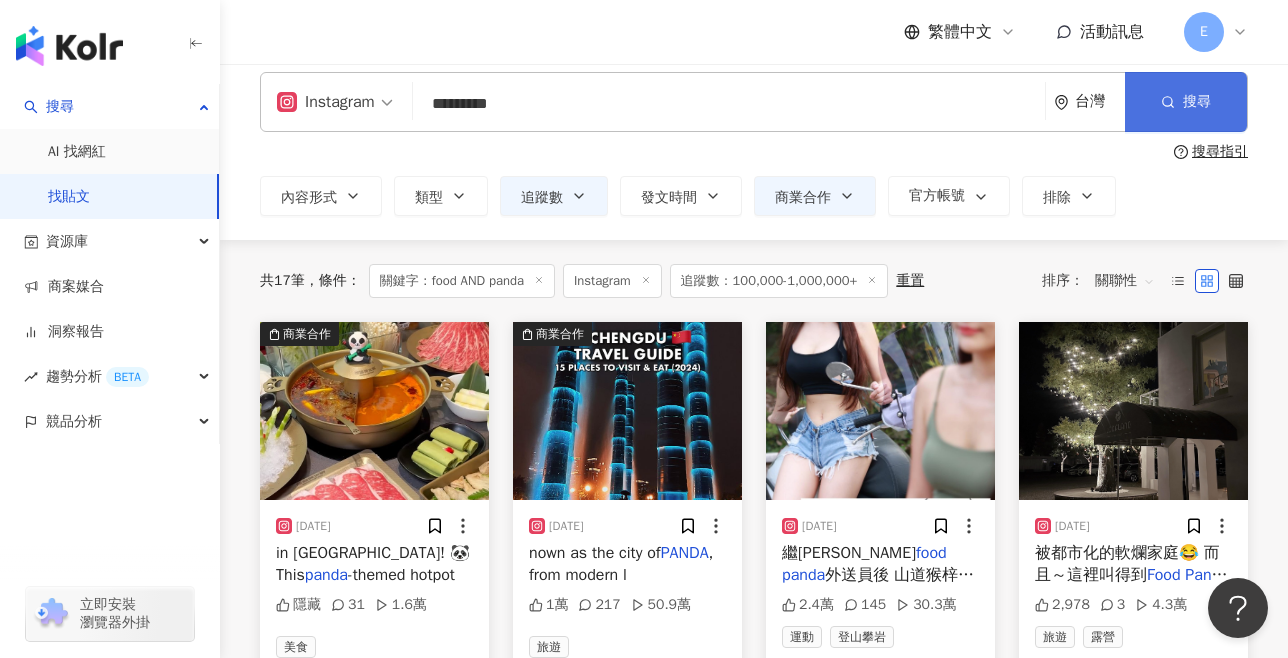 type on "*********" 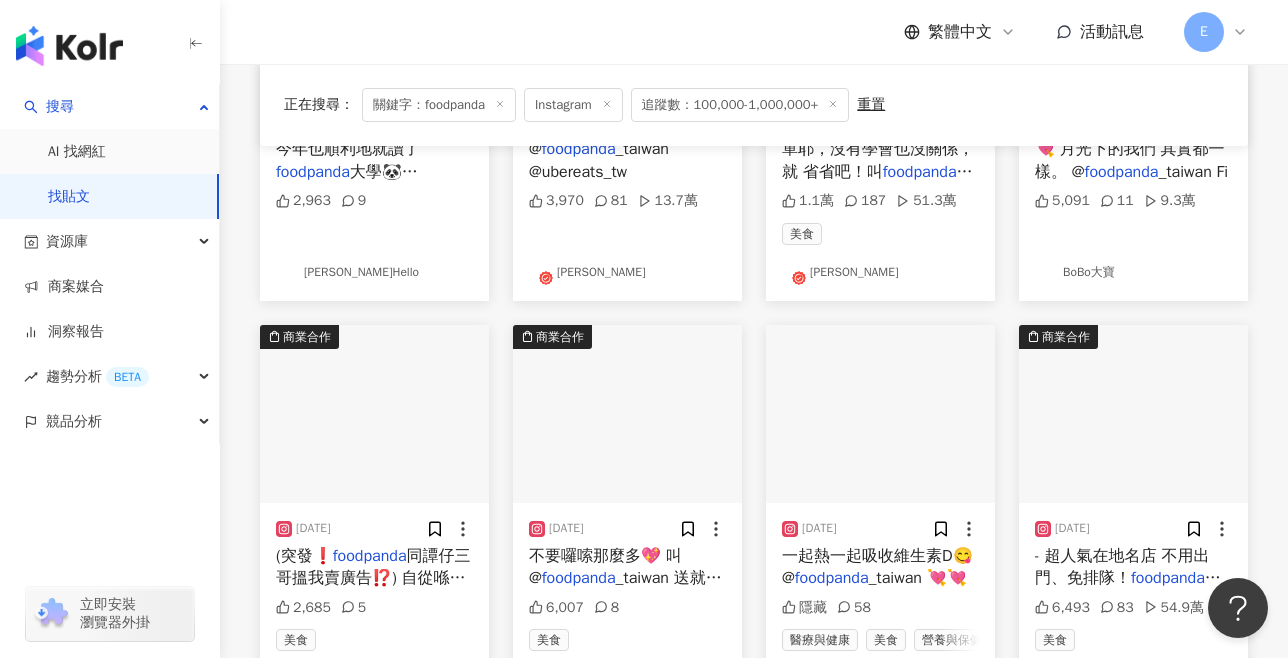 scroll, scrollTop: 973, scrollLeft: 0, axis: vertical 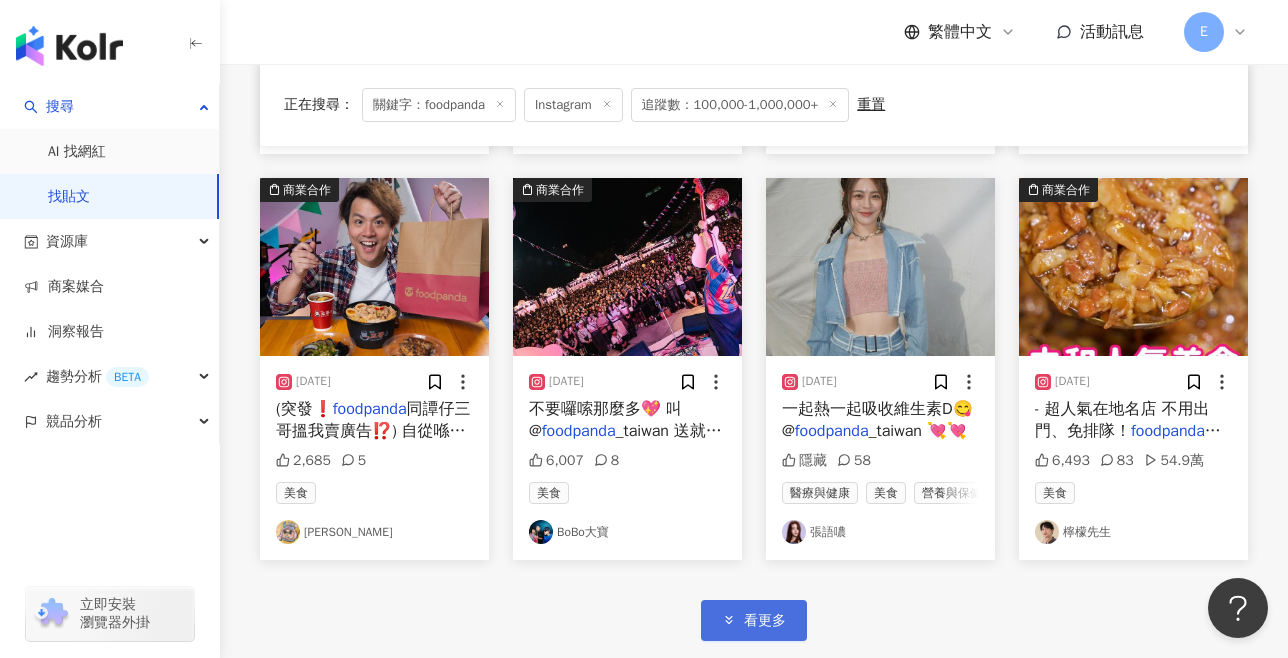 click on "看更多" at bounding box center [765, 621] 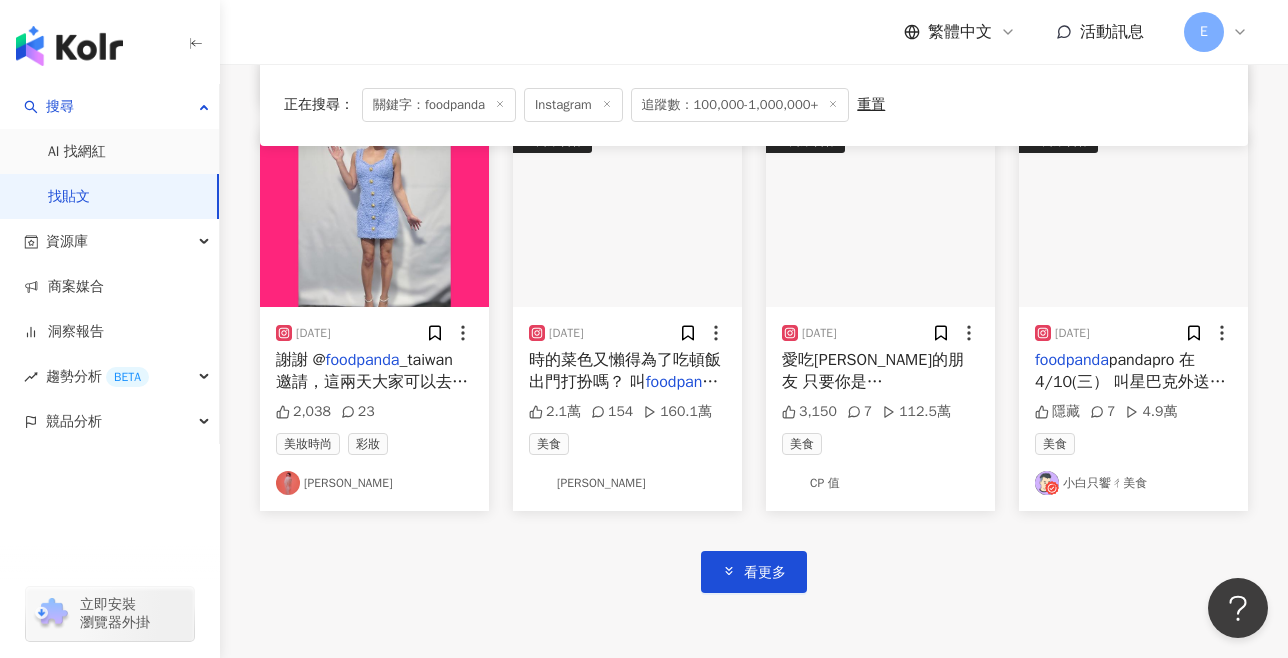 scroll, scrollTop: 2245, scrollLeft: 0, axis: vertical 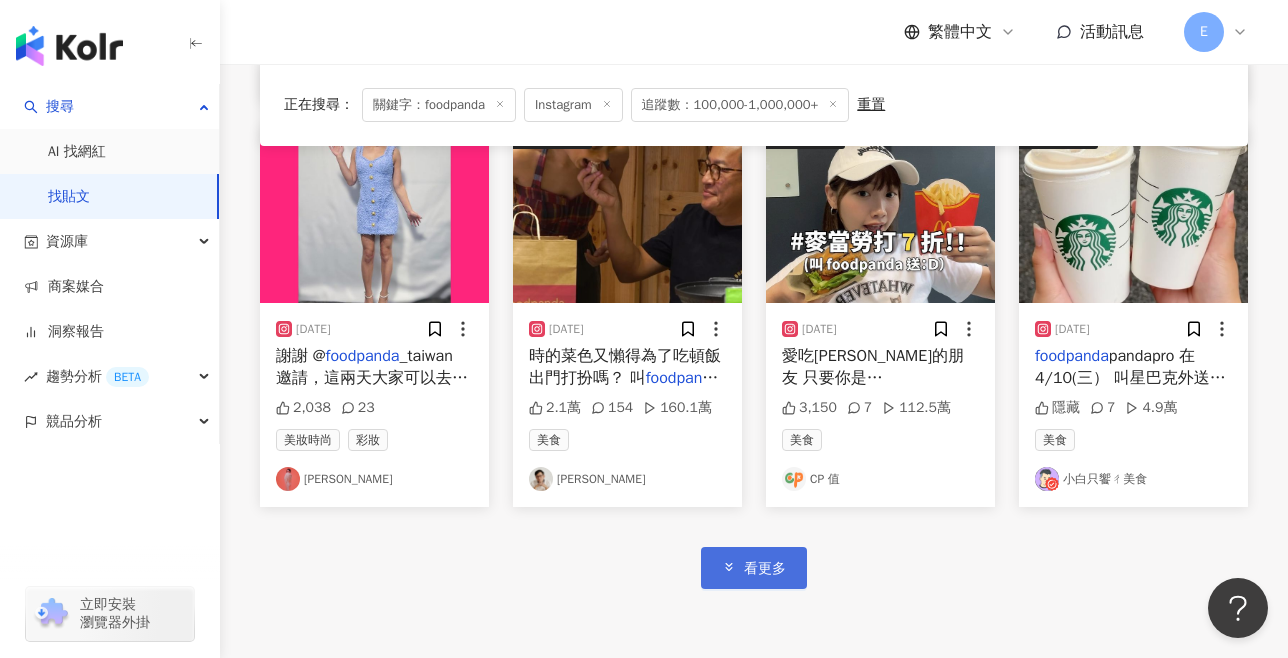 click on "看更多" at bounding box center [754, 567] 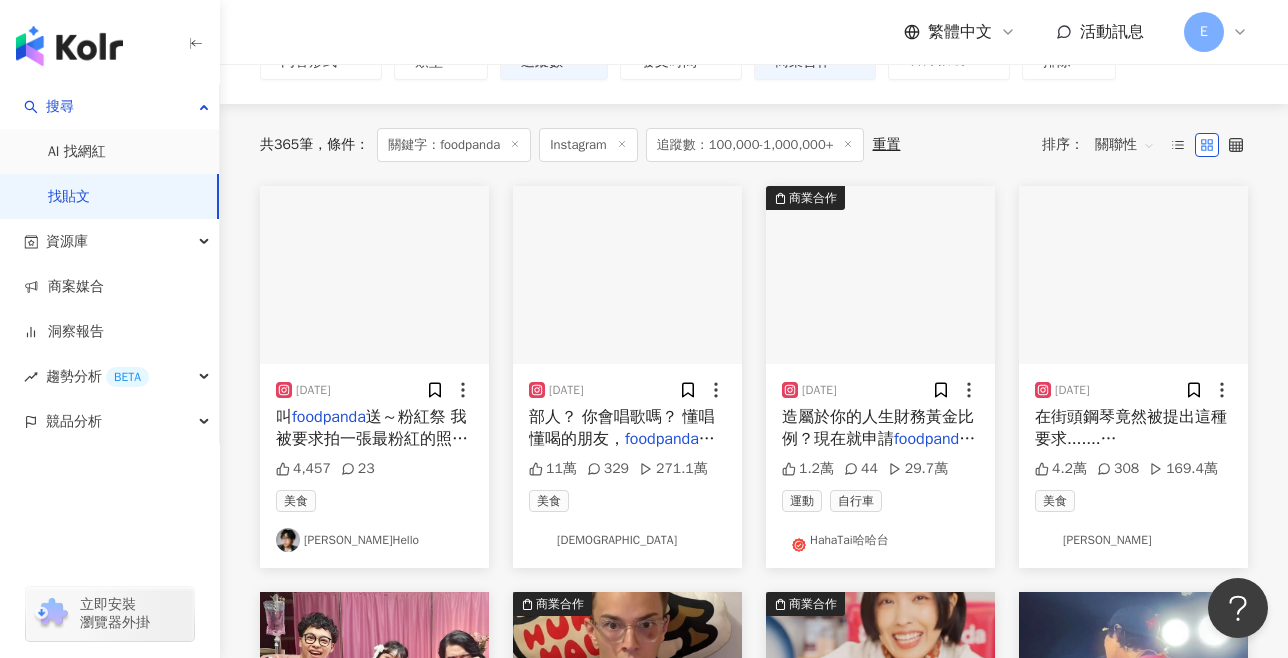 scroll, scrollTop: 0, scrollLeft: 0, axis: both 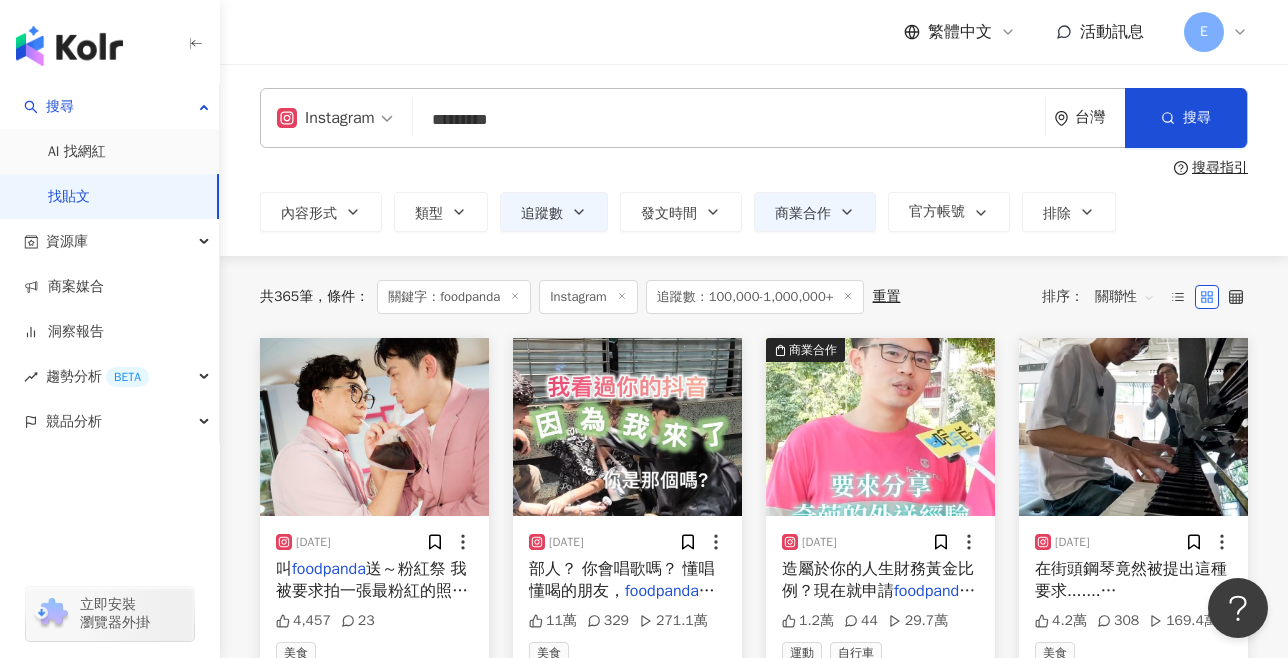 click on "共  365  筆 條件 ： 關鍵字：foodpanda Instagram 追蹤數：100,000-1,000,000+ 重置 排序： 關聯性" at bounding box center [754, 297] 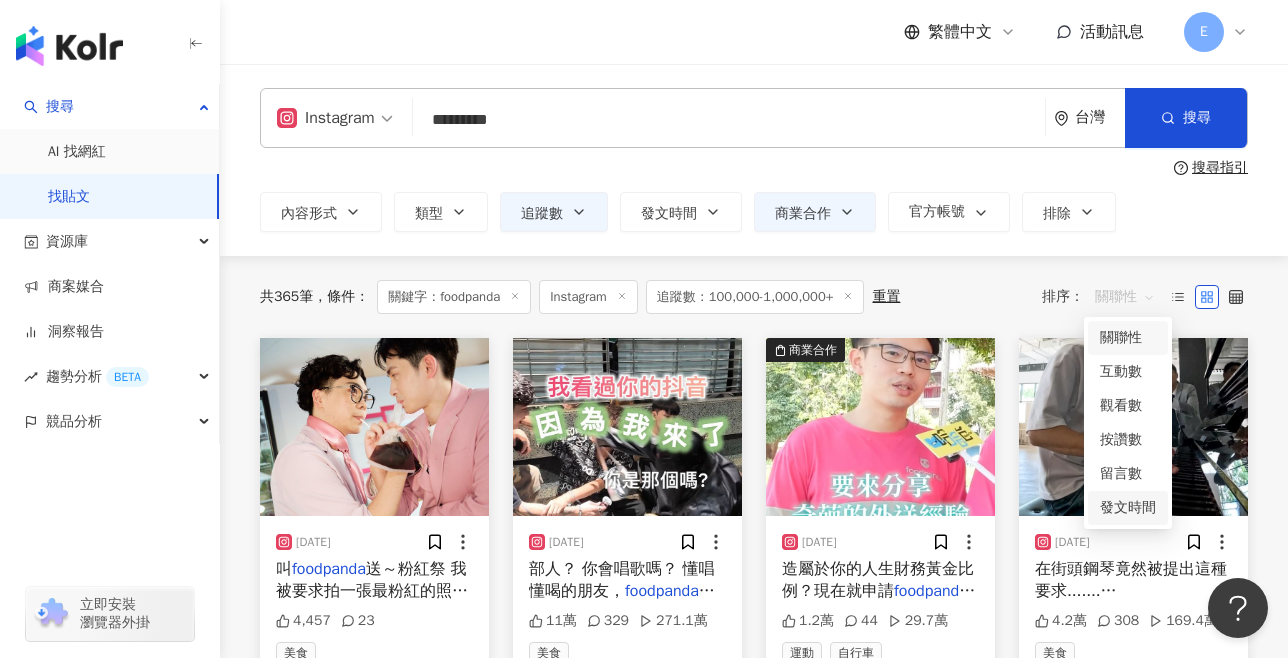 click on "發文時間" at bounding box center (1128, 508) 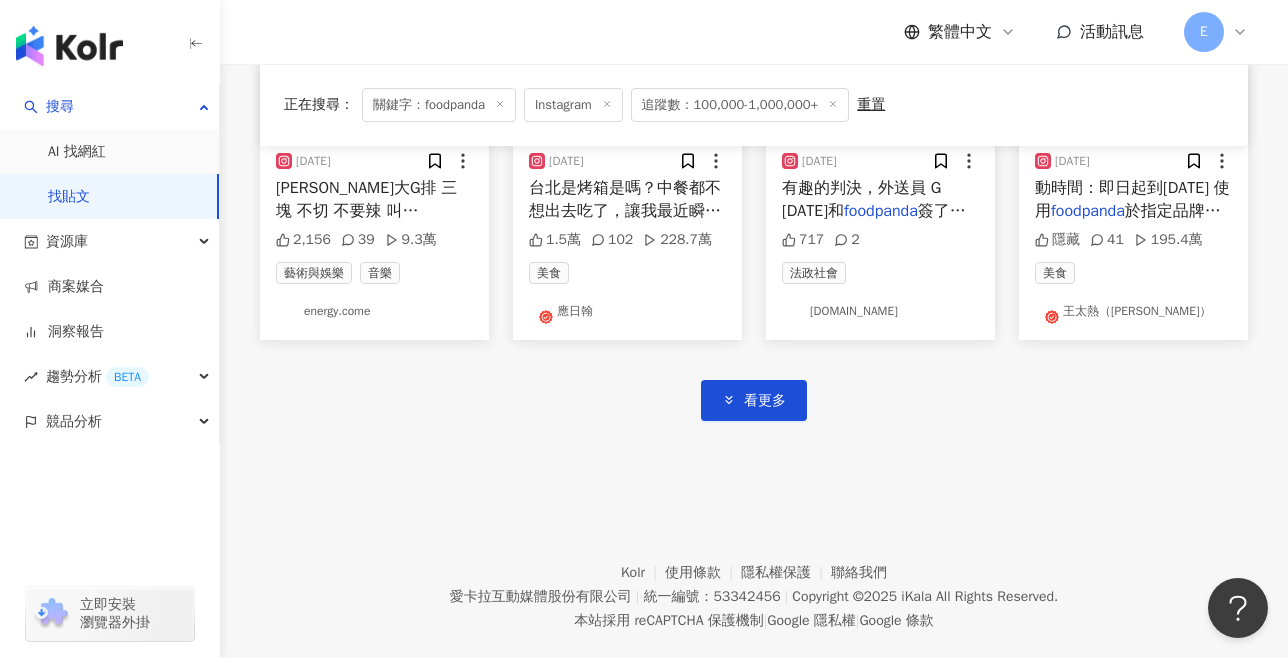 scroll, scrollTop: 1237, scrollLeft: 0, axis: vertical 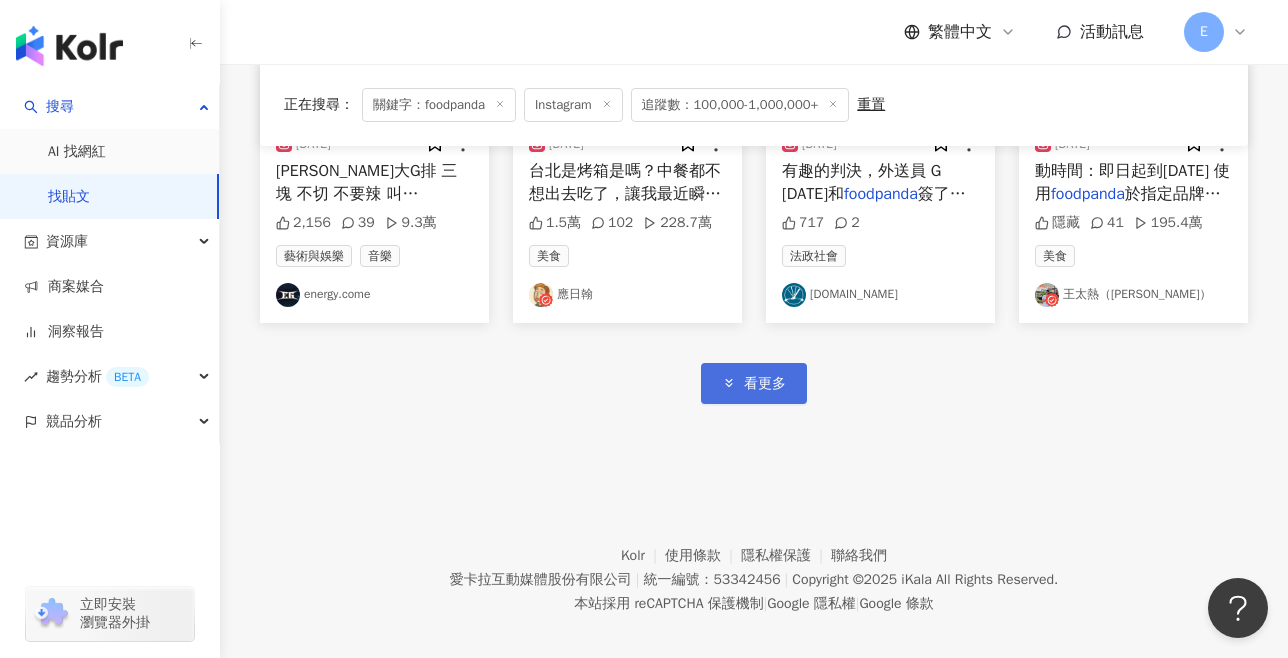 click on "看更多" at bounding box center [754, 383] 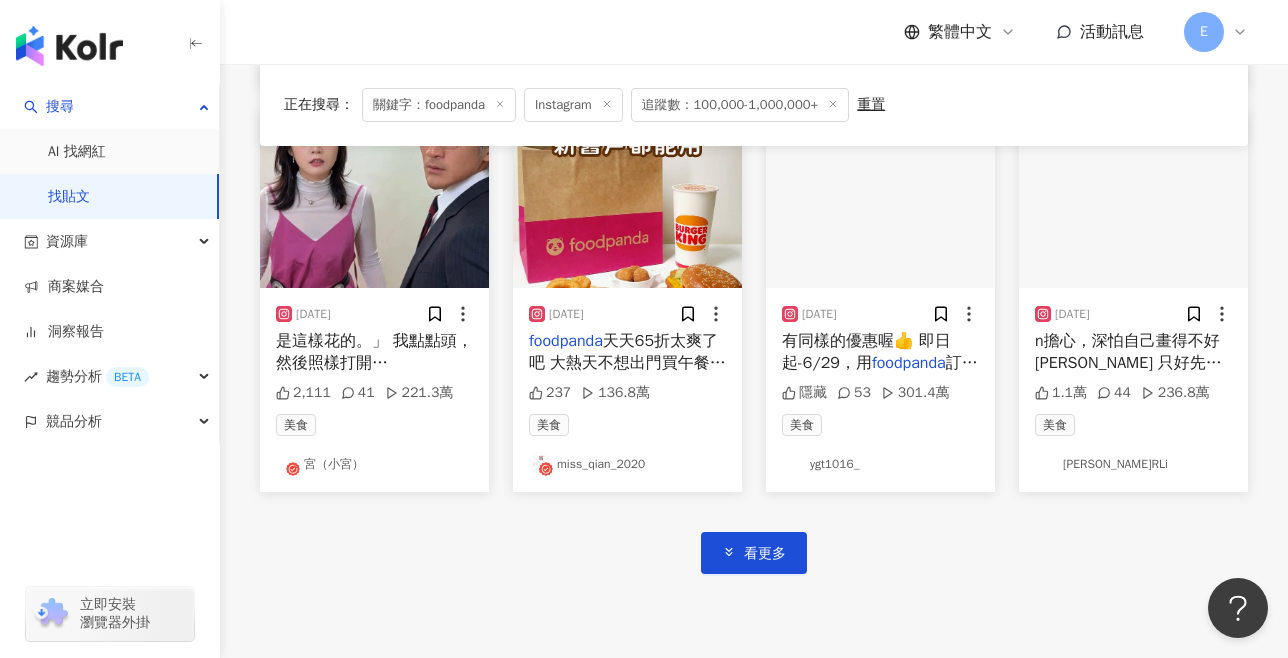 scroll, scrollTop: 2466, scrollLeft: 0, axis: vertical 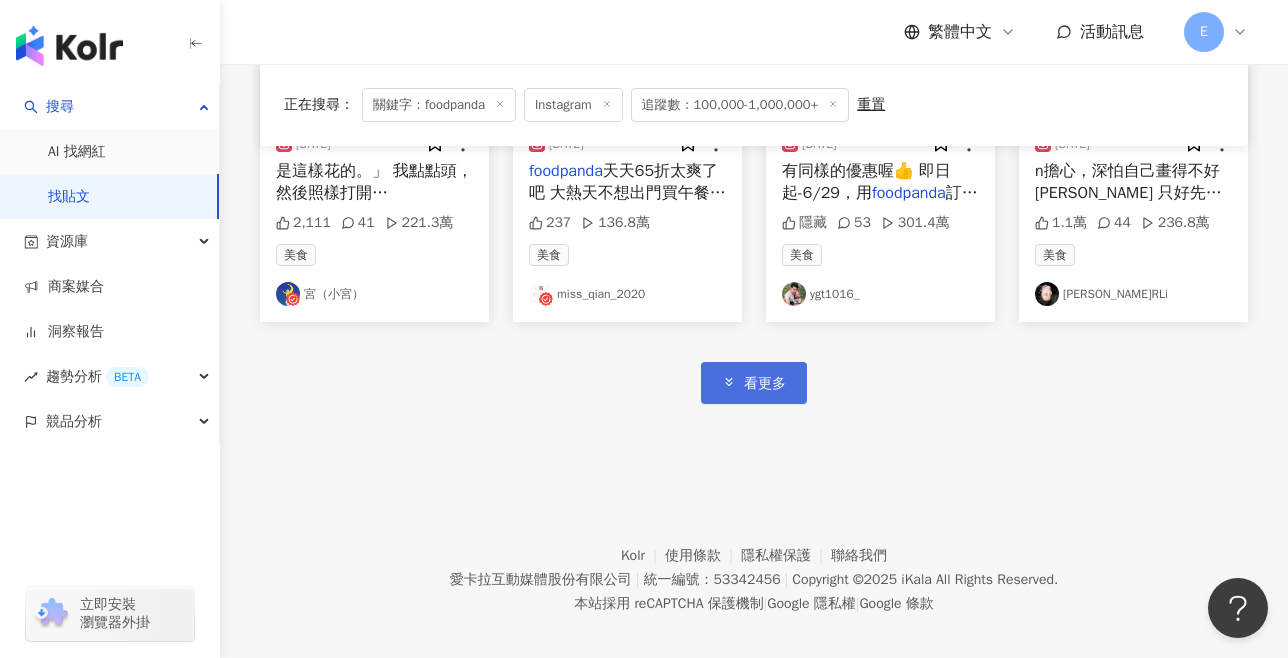 click on "看更多" at bounding box center [754, 382] 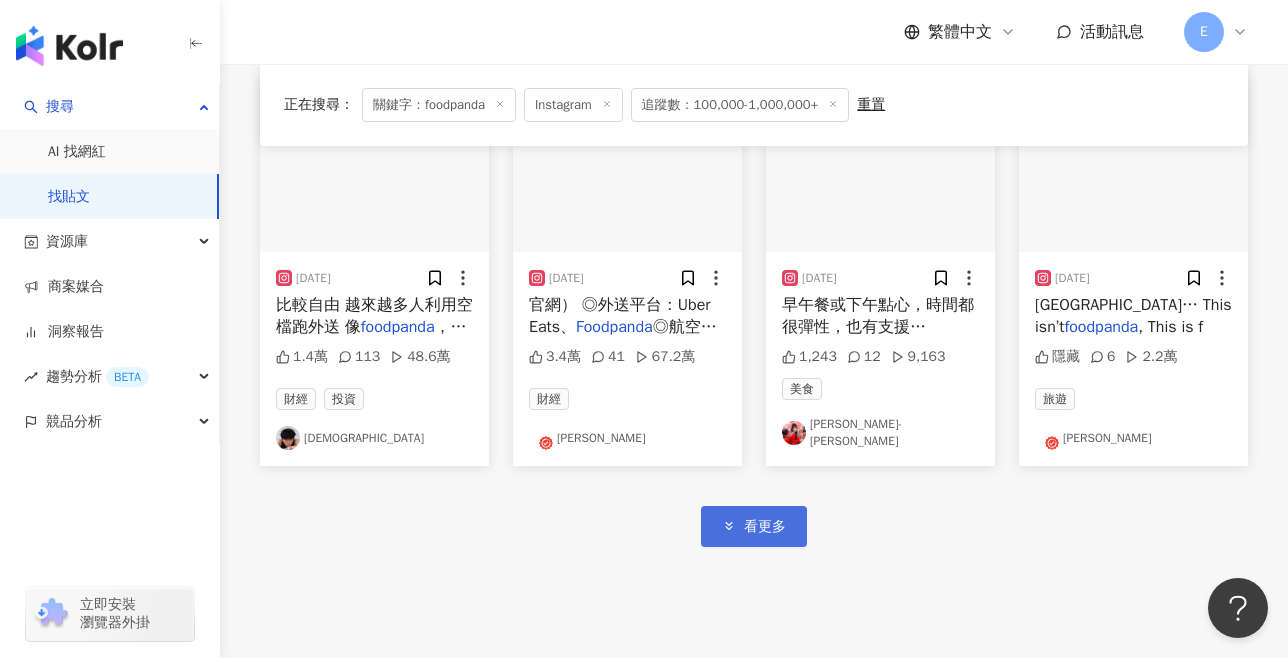 scroll, scrollTop: 3681, scrollLeft: 0, axis: vertical 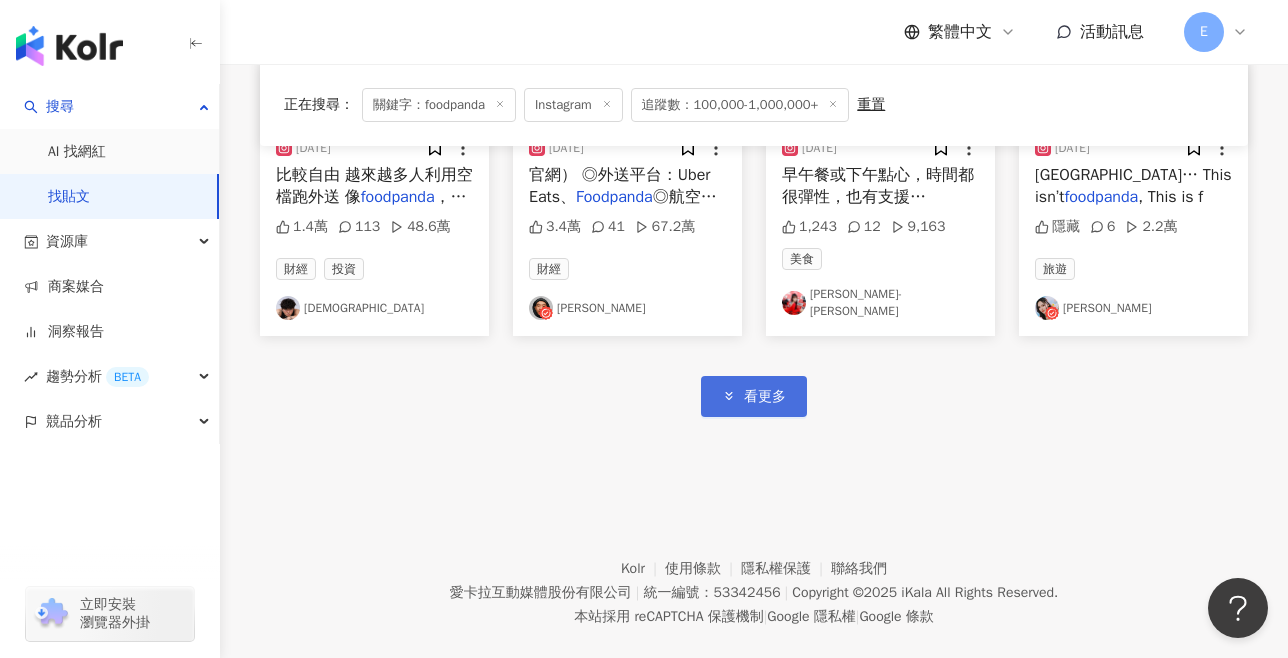 click on "看更多" at bounding box center (754, 396) 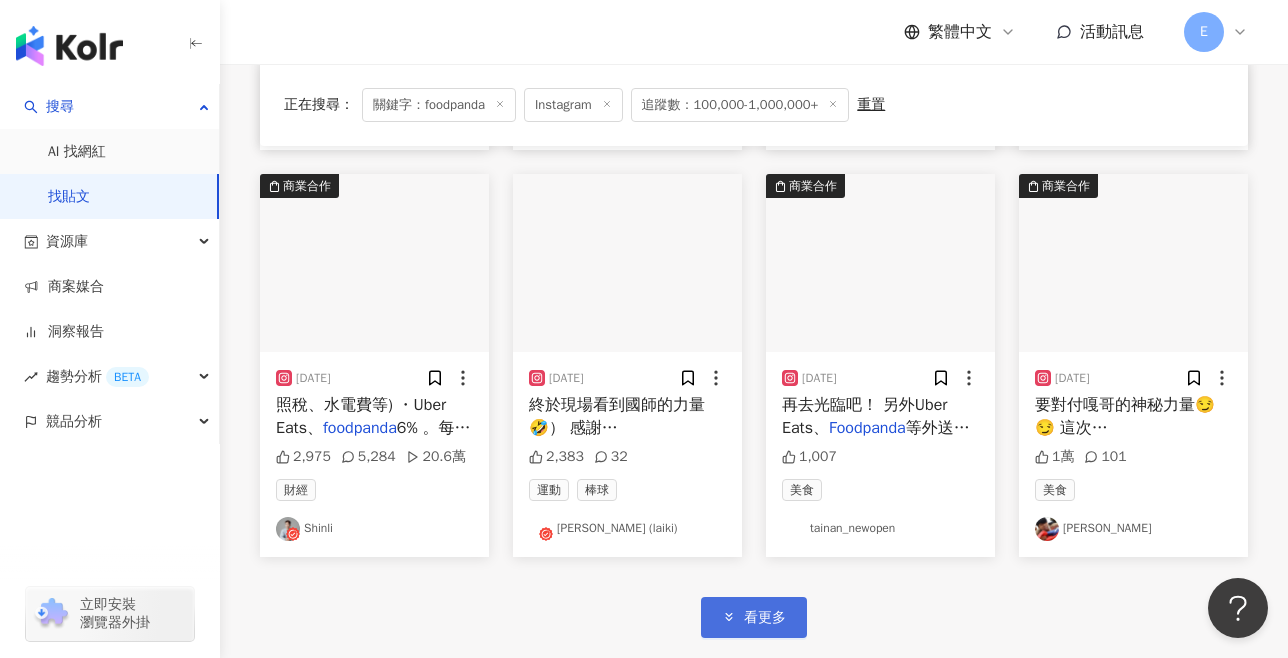scroll, scrollTop: 4775, scrollLeft: 0, axis: vertical 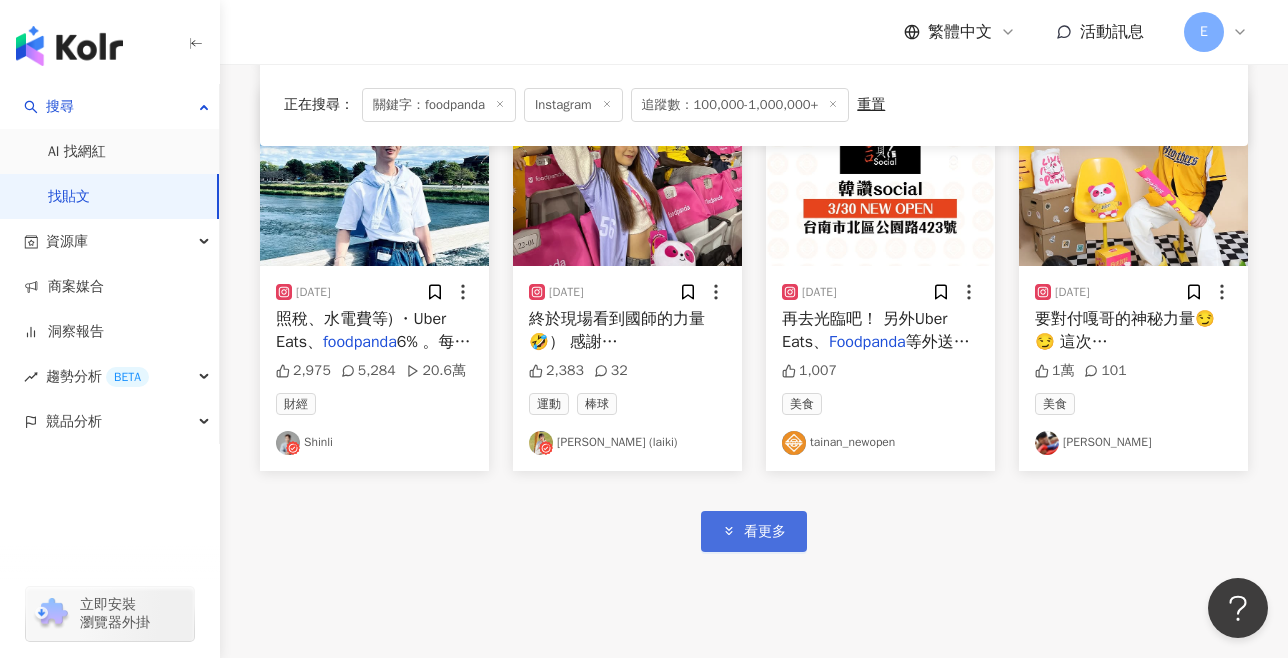click on "看更多" at bounding box center (765, 532) 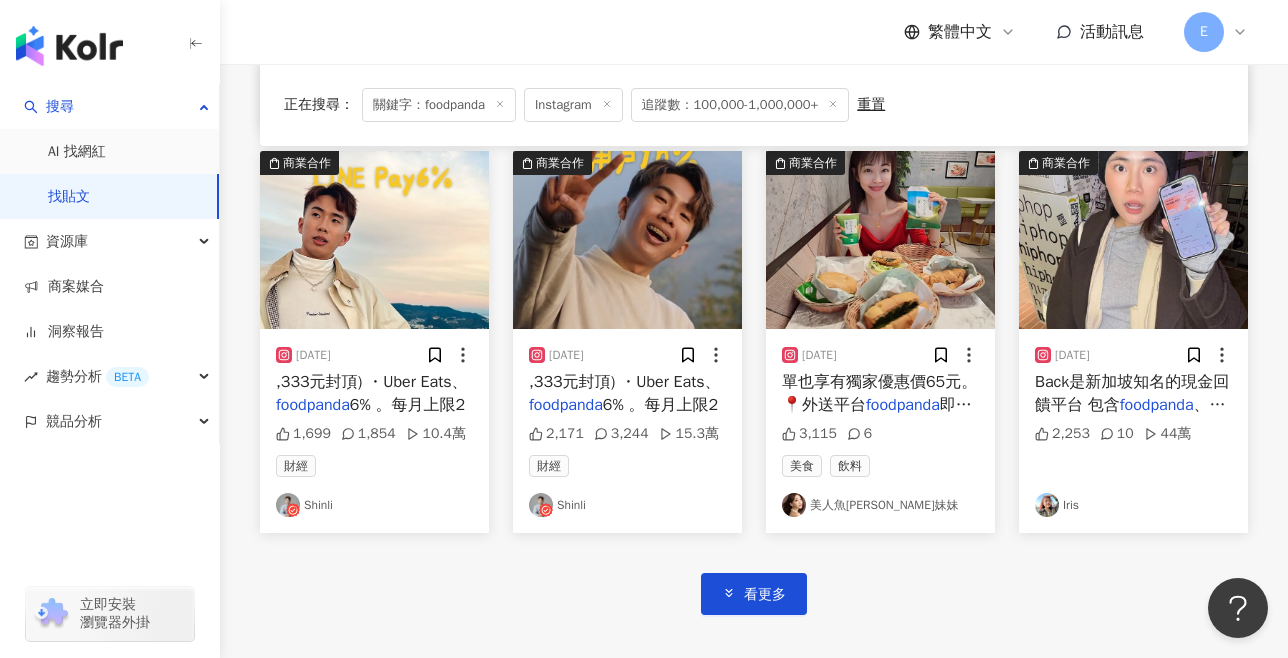 scroll, scrollTop: 5962, scrollLeft: 0, axis: vertical 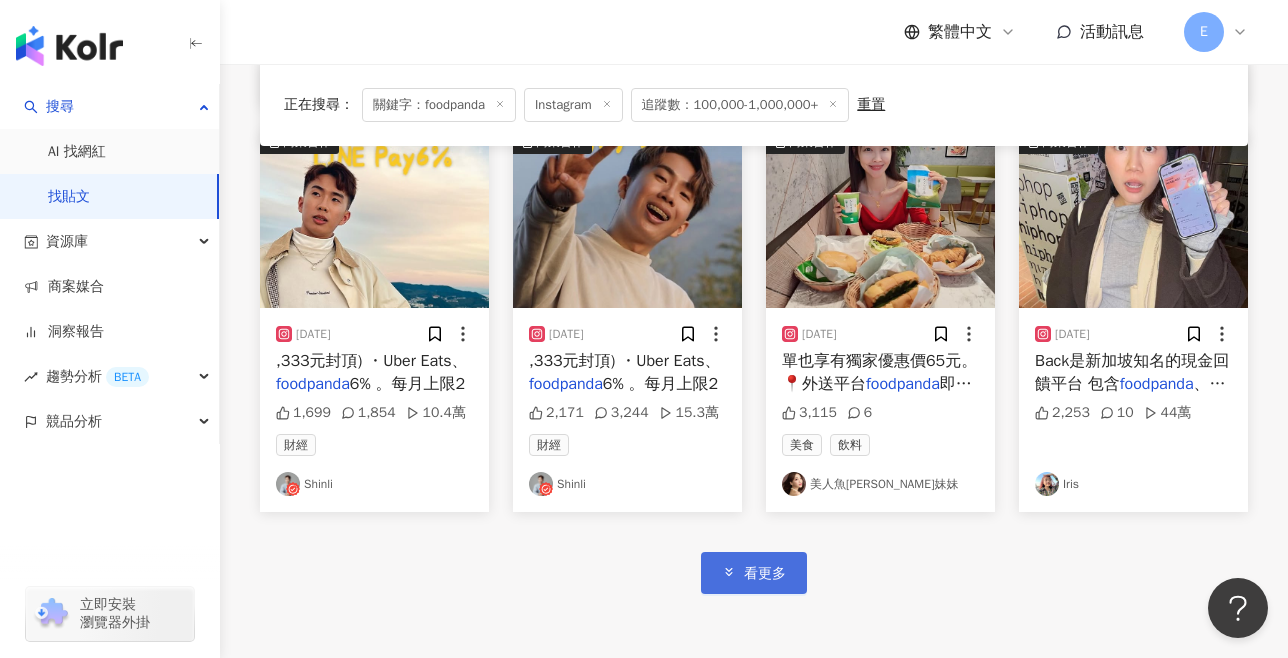 click on "看更多" at bounding box center (754, 572) 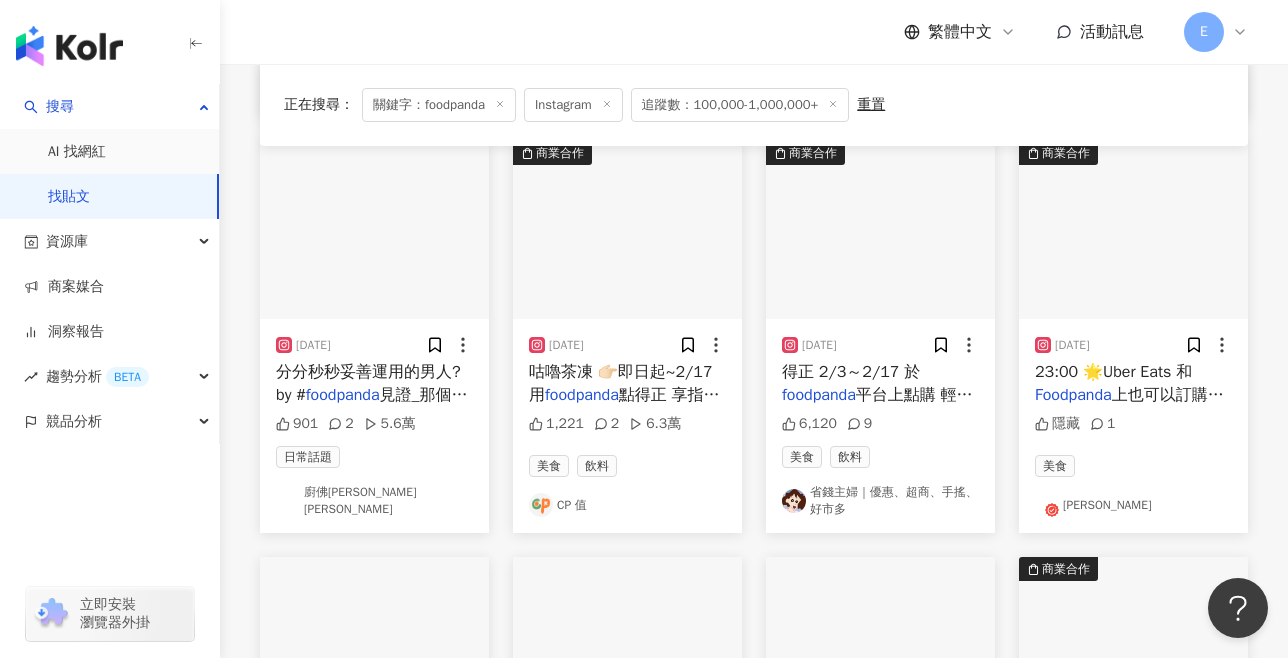 scroll, scrollTop: 7142, scrollLeft: 0, axis: vertical 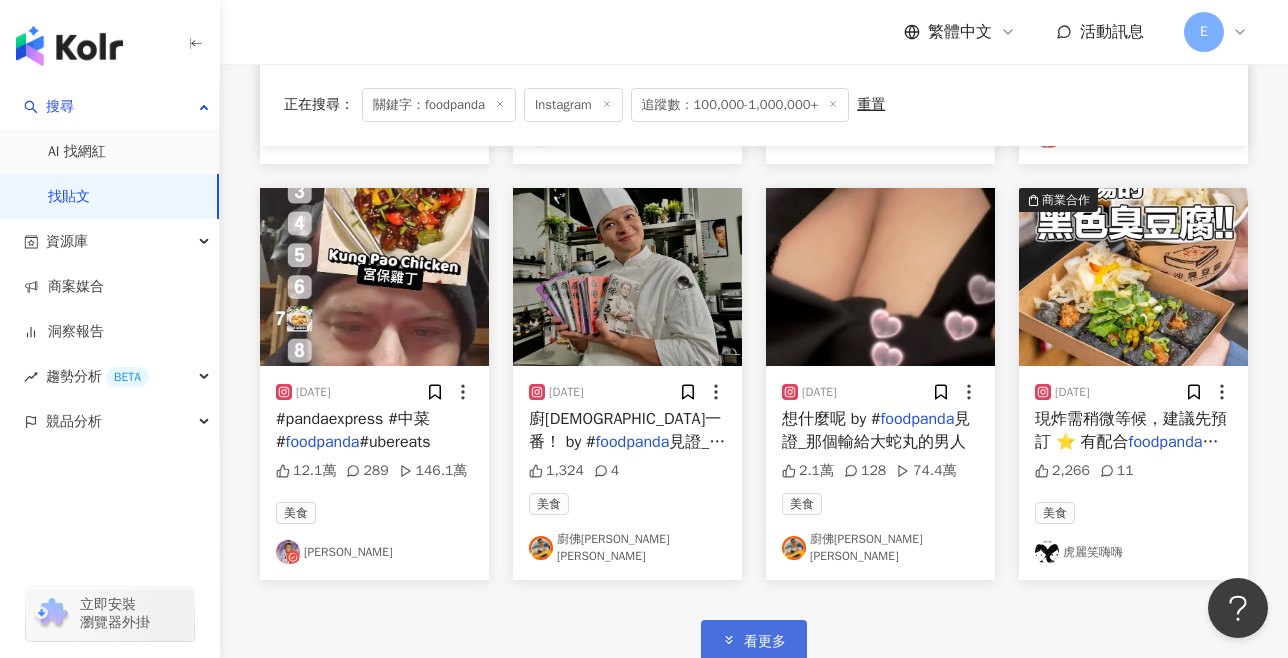click on "看更多" at bounding box center [754, 640] 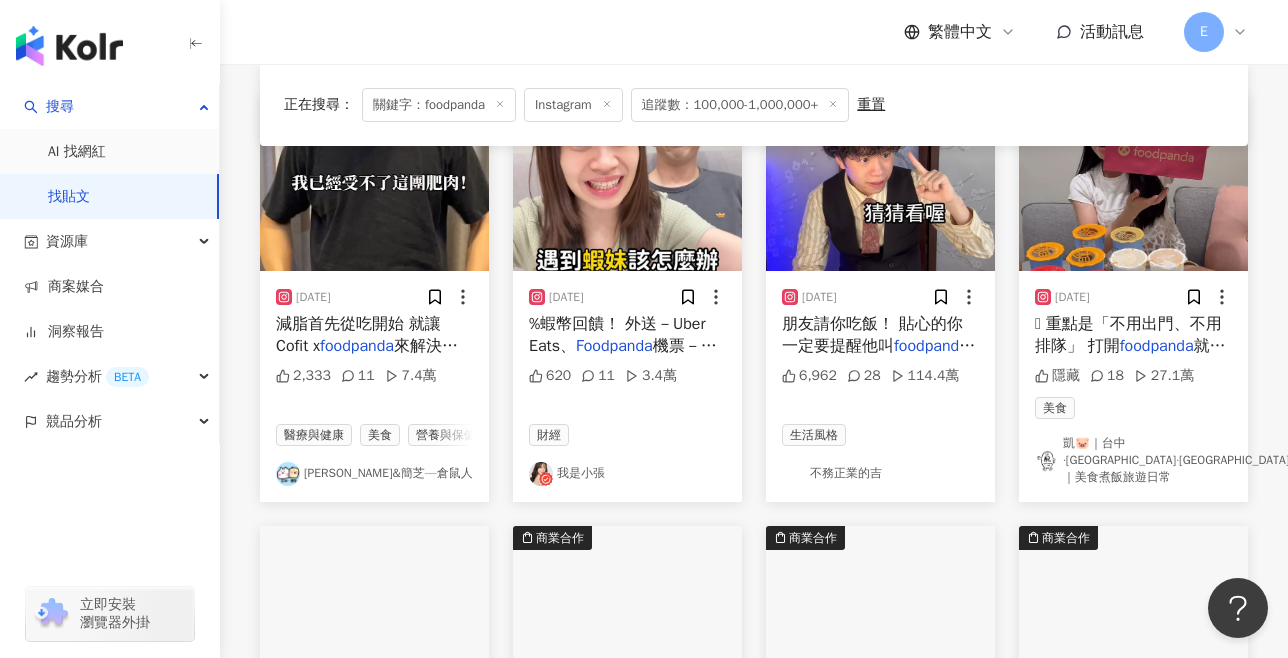 scroll, scrollTop: 254, scrollLeft: 0, axis: vertical 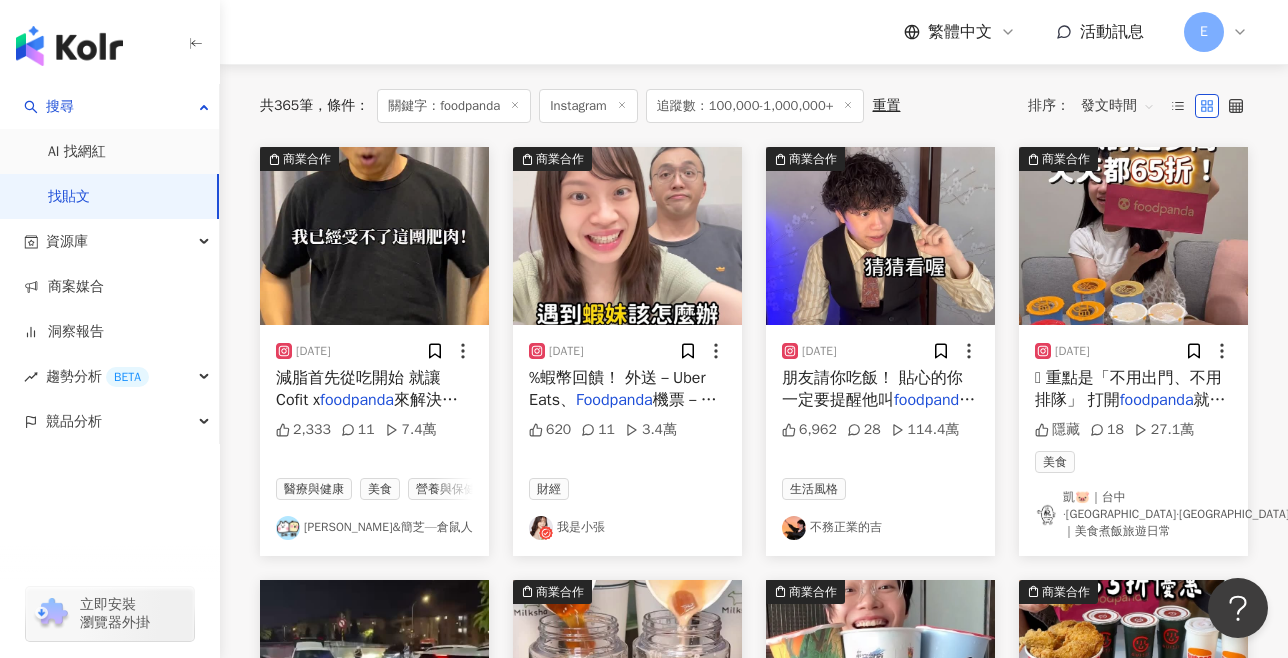 click on "減脂首先從吃開始
就讓 Cofit x  foodpanda  來解決你吃的問題！" at bounding box center (374, 389) 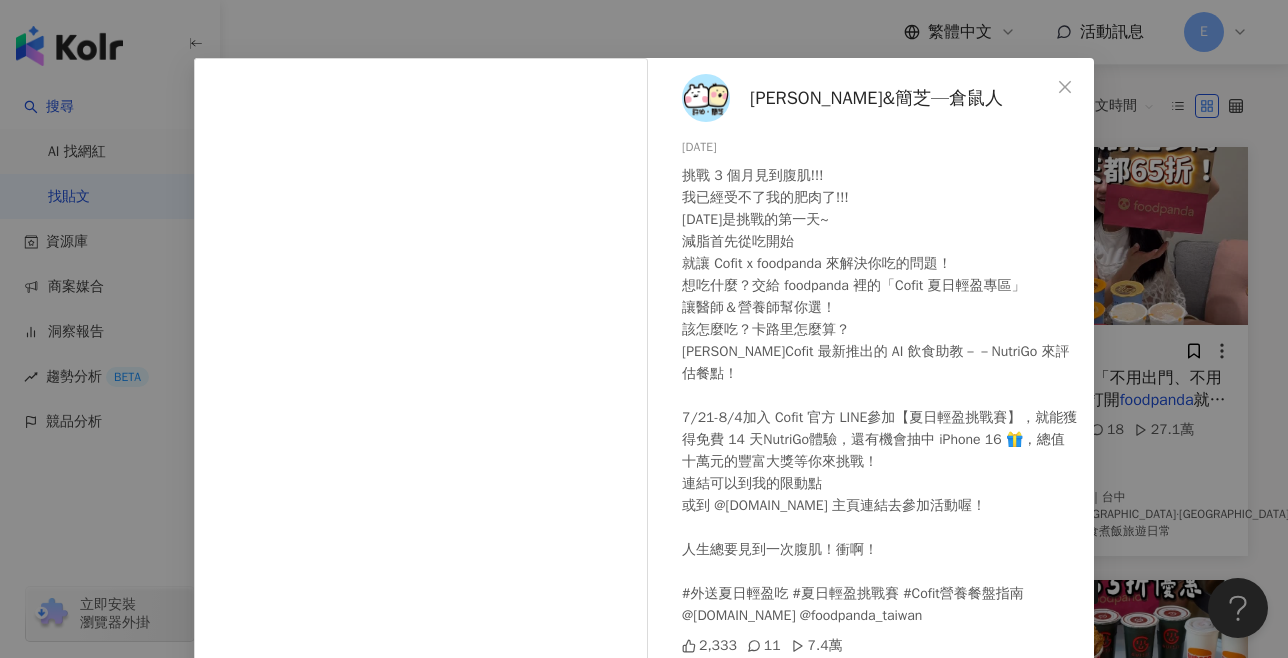 scroll, scrollTop: 54, scrollLeft: 0, axis: vertical 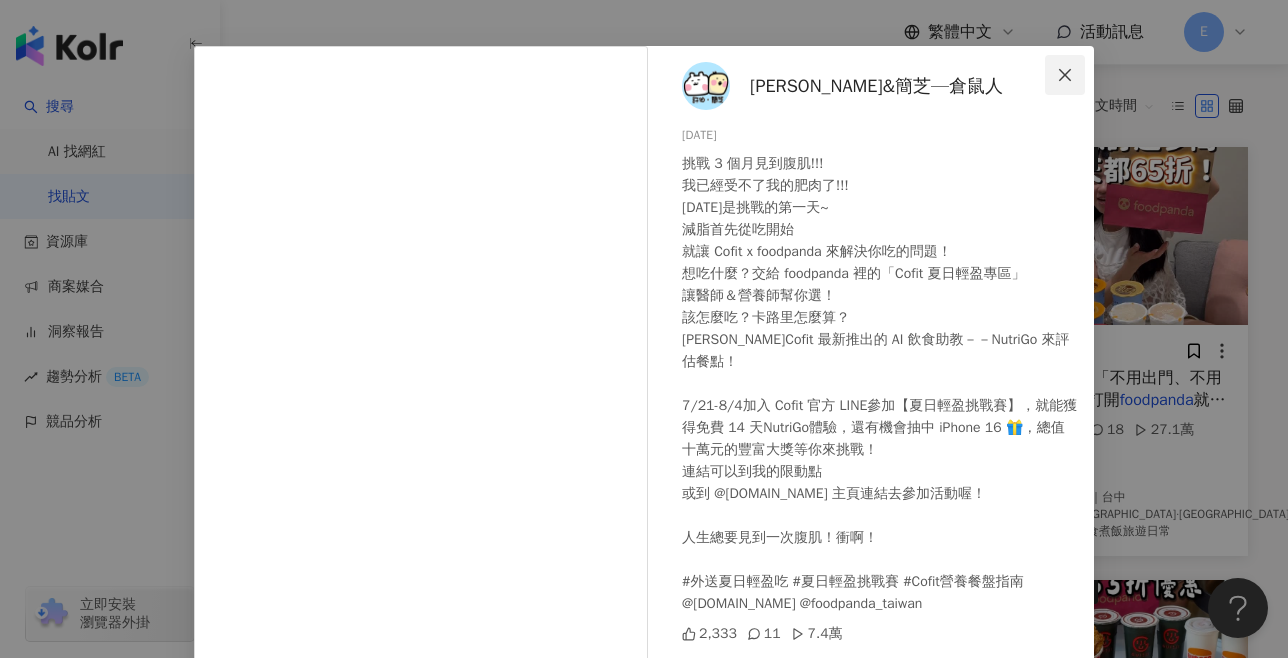click 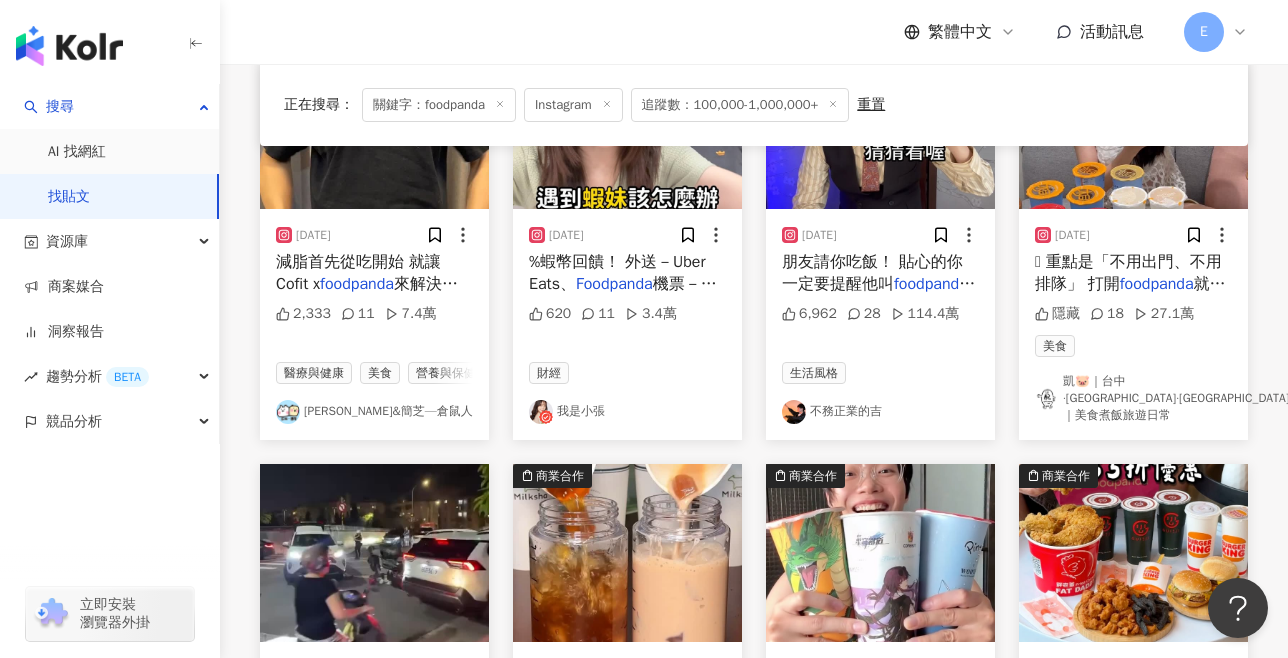 scroll, scrollTop: 363, scrollLeft: 0, axis: vertical 